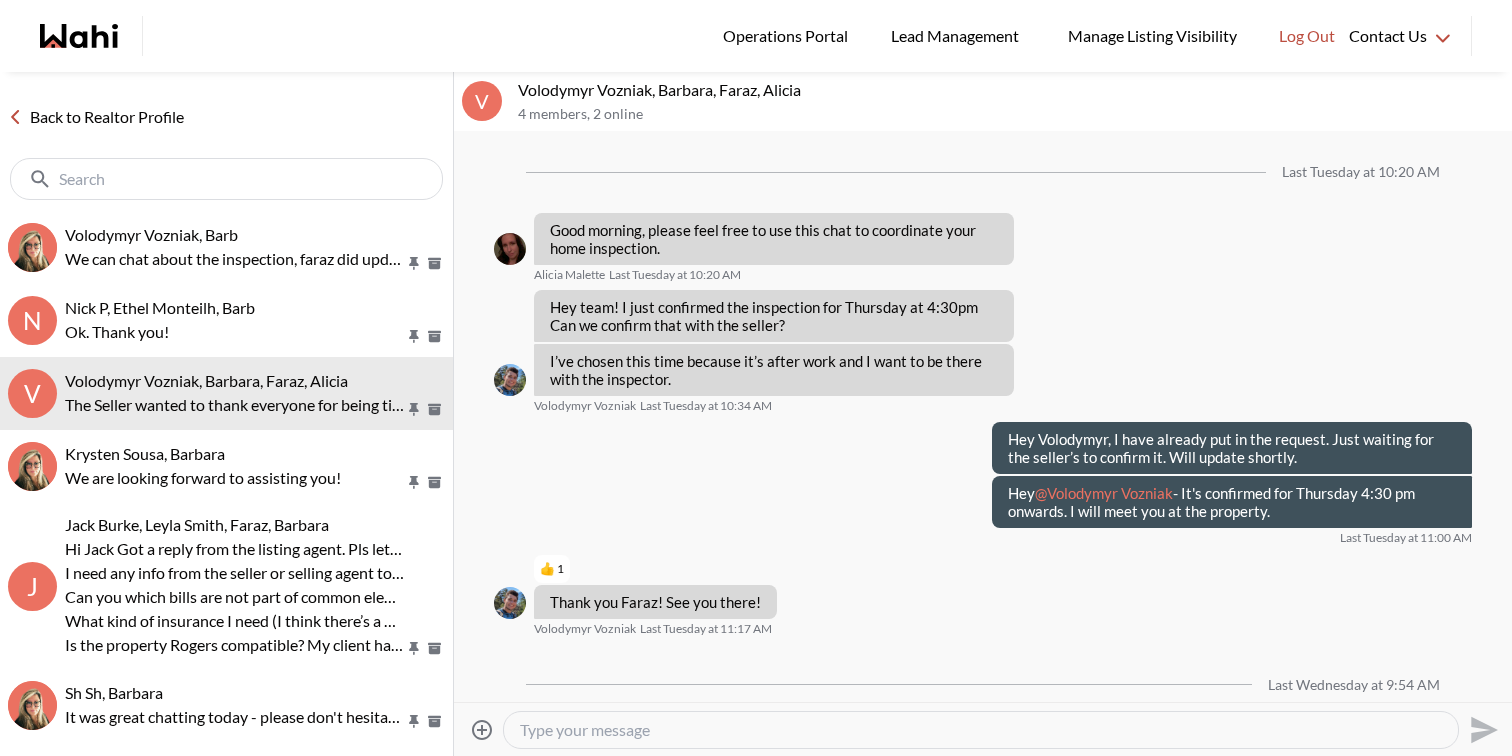 scroll, scrollTop: 0, scrollLeft: 0, axis: both 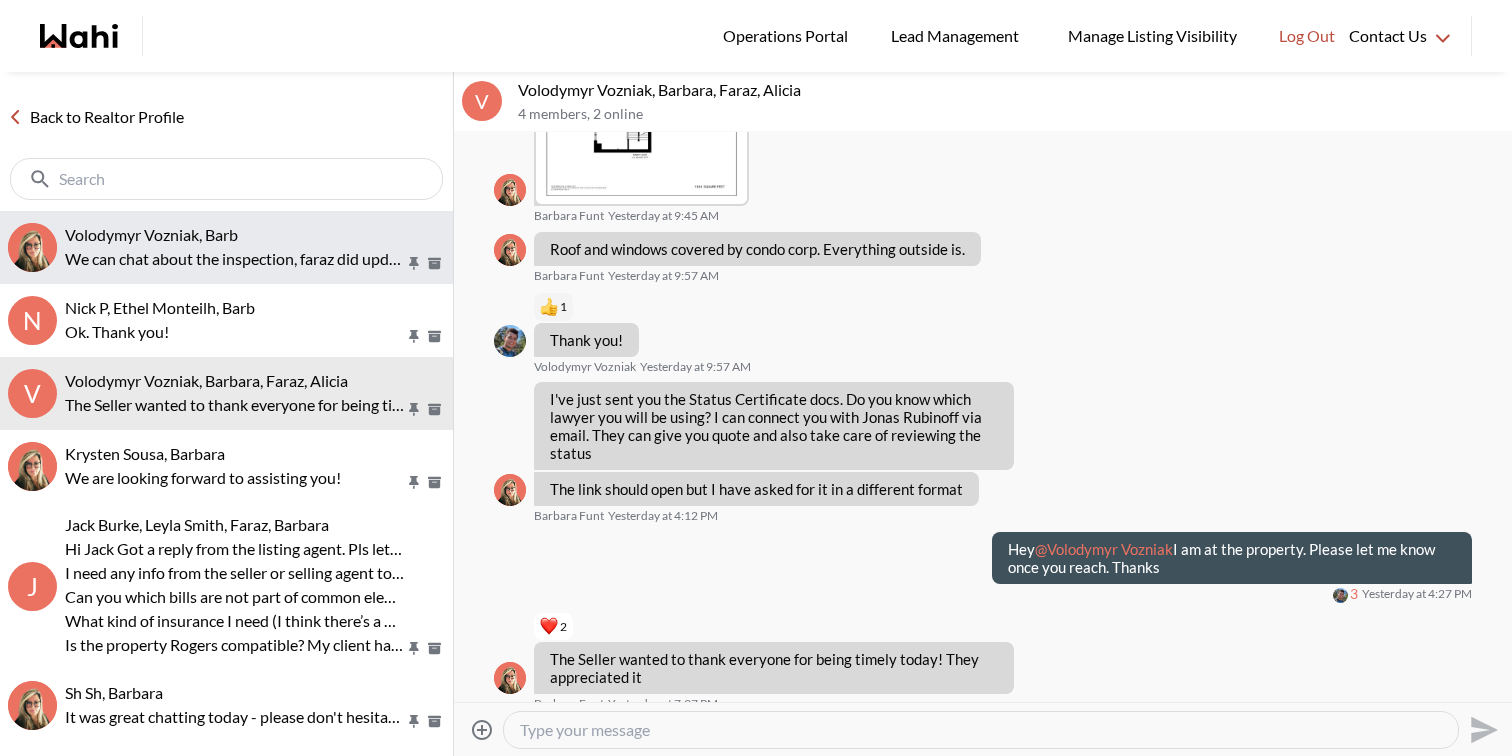click on "Volodymyr Vozniak, Barb We can chat about the inspection, faraz did update me in regards to the HWT so we can talk about next steps" at bounding box center [255, 248] 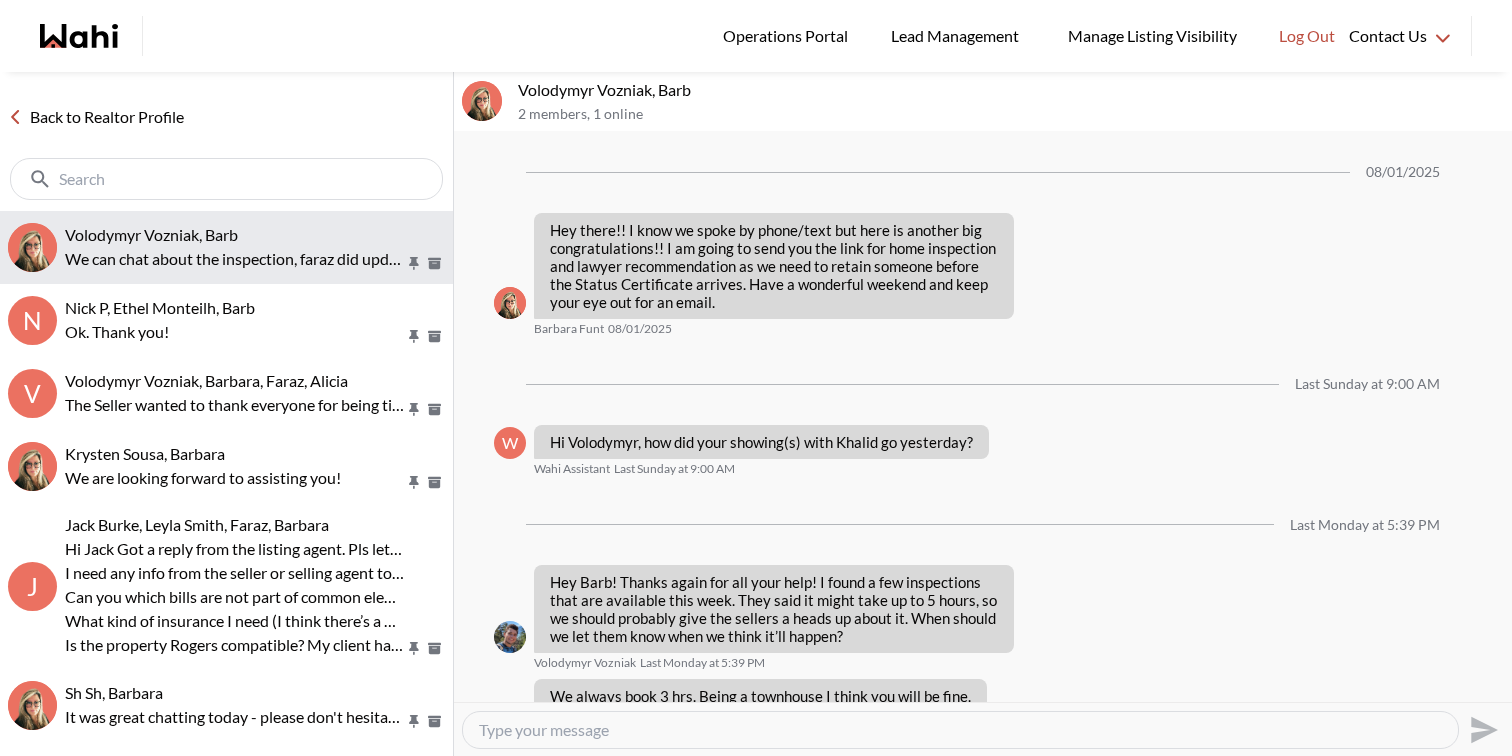 scroll, scrollTop: 2221, scrollLeft: 0, axis: vertical 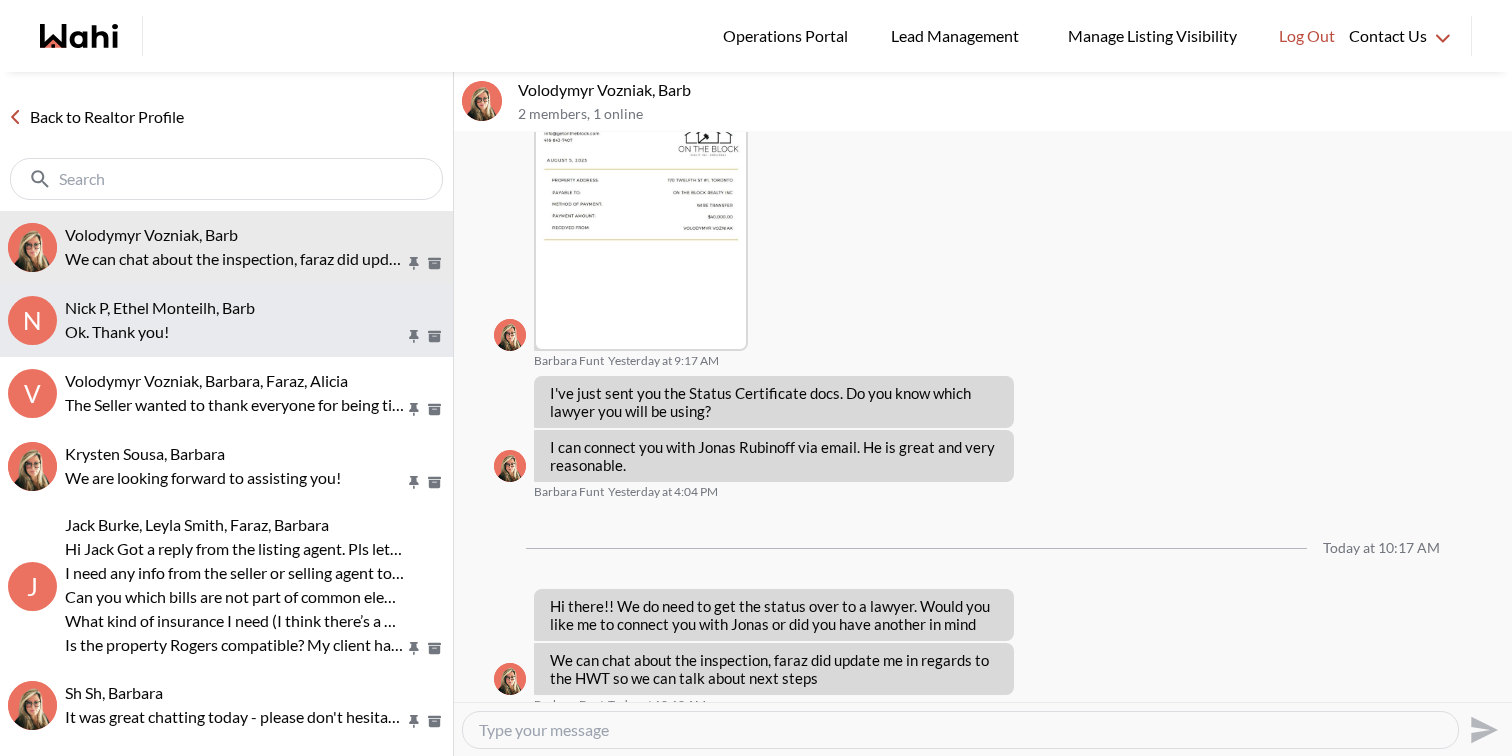 click on "Ok. Thank you!" at bounding box center [235, 332] 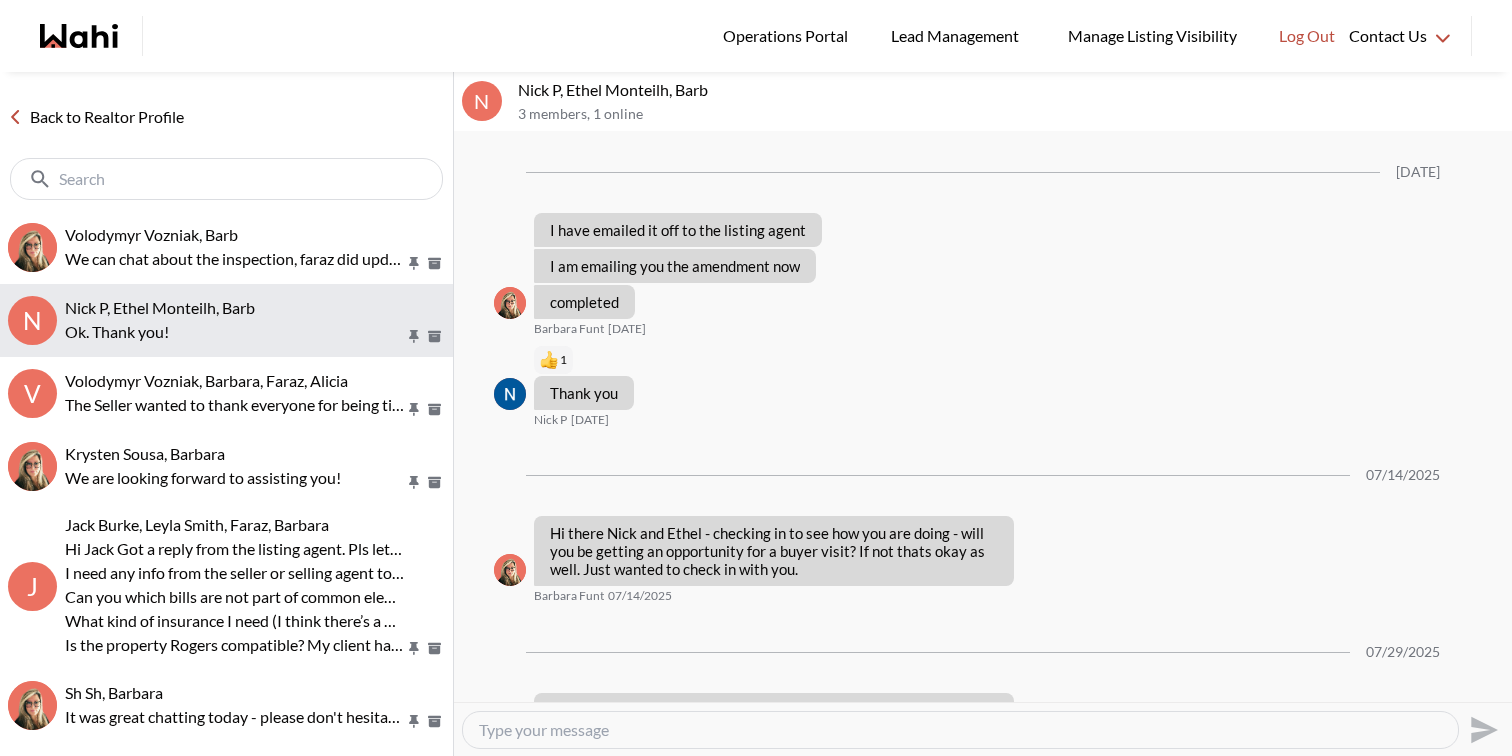 scroll, scrollTop: 1529, scrollLeft: 0, axis: vertical 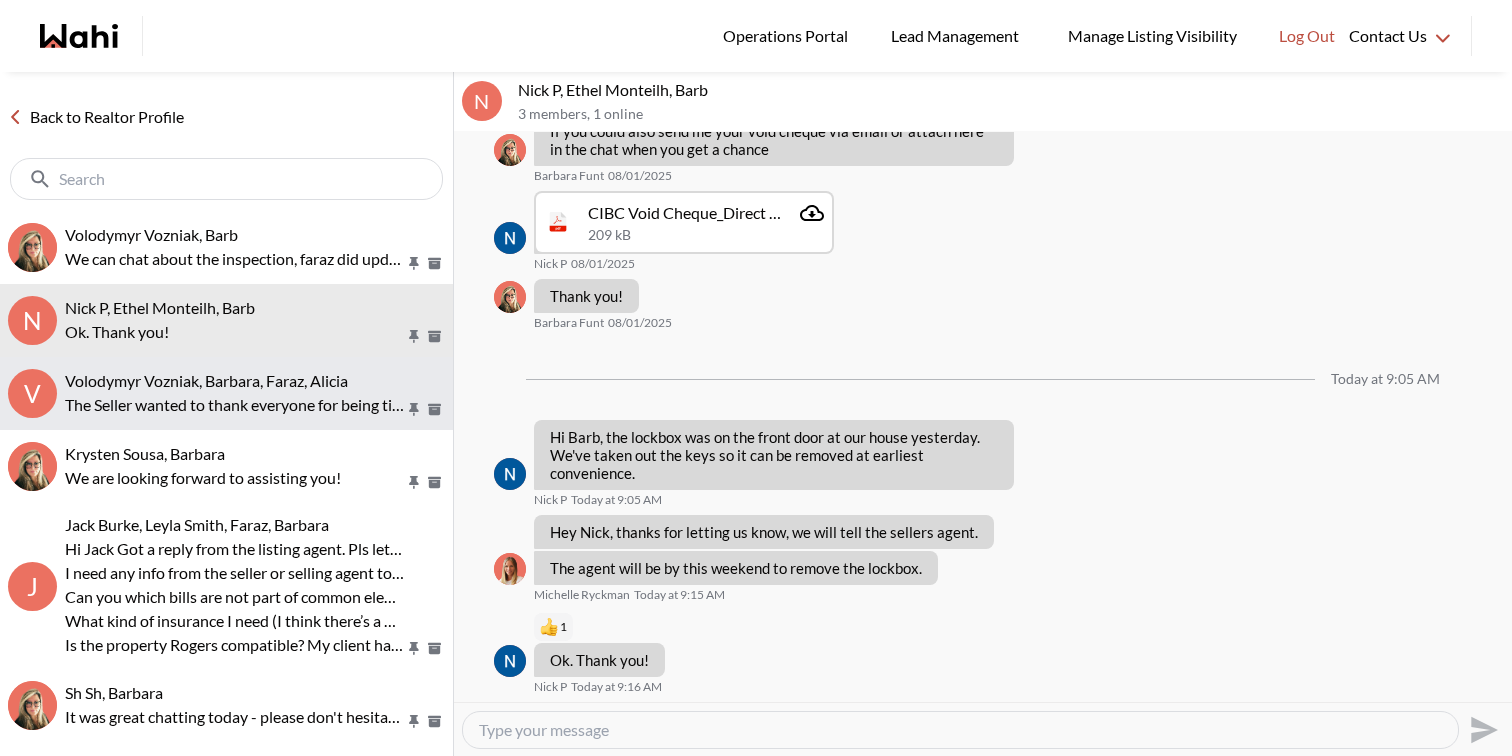 click on "The Seller wanted to thank everyone for being timely today! They appreciated it" at bounding box center [235, 405] 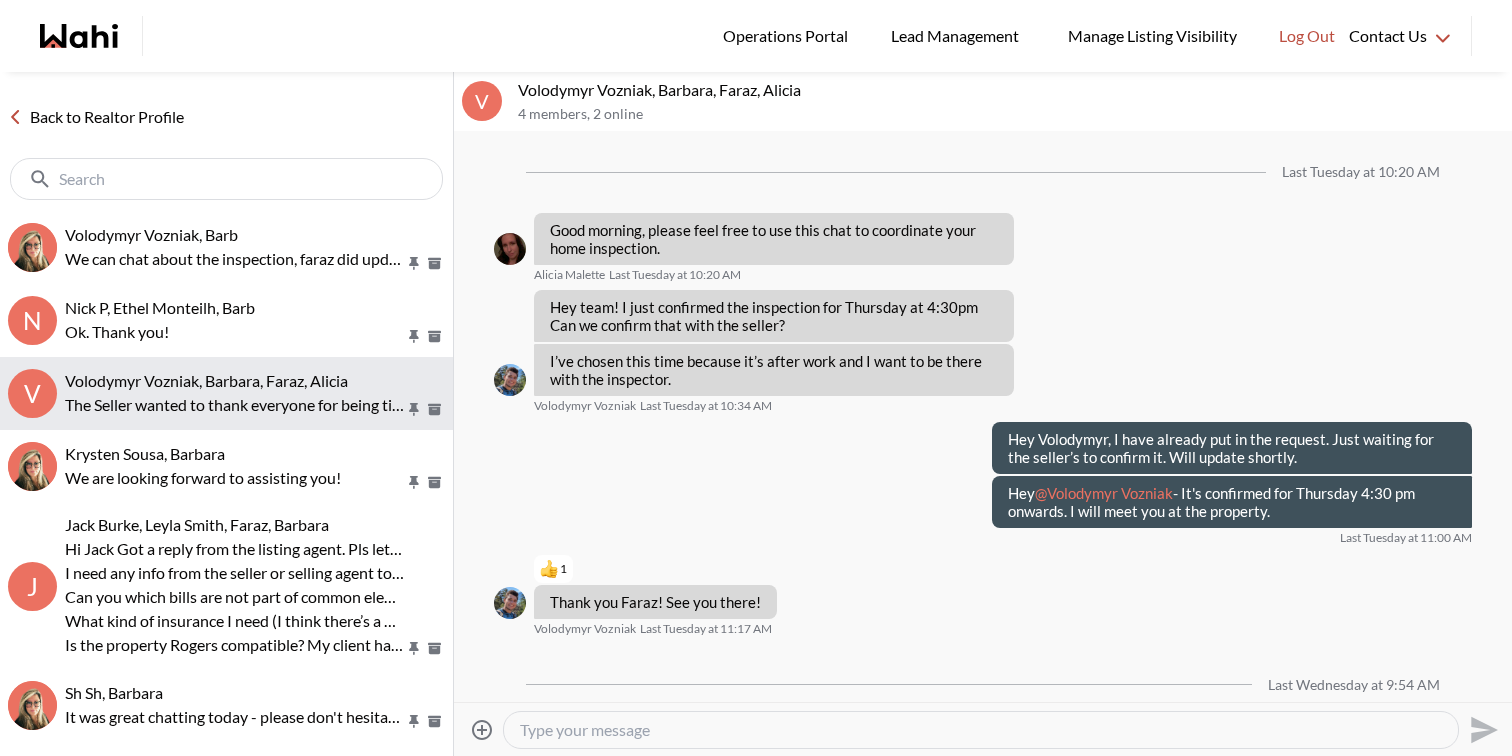 scroll, scrollTop: 1791, scrollLeft: 0, axis: vertical 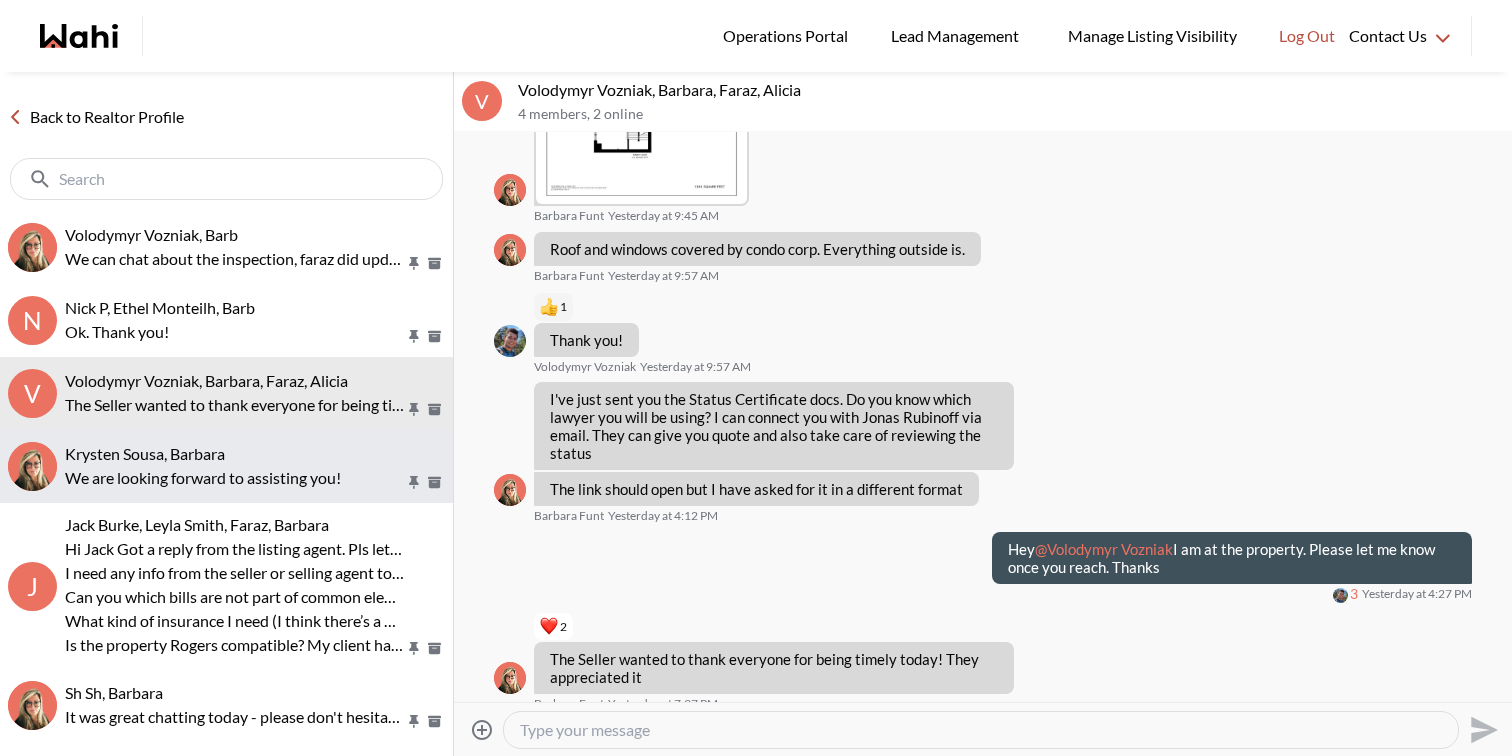 click on "We are looking forward to assisting you!" at bounding box center [235, 478] 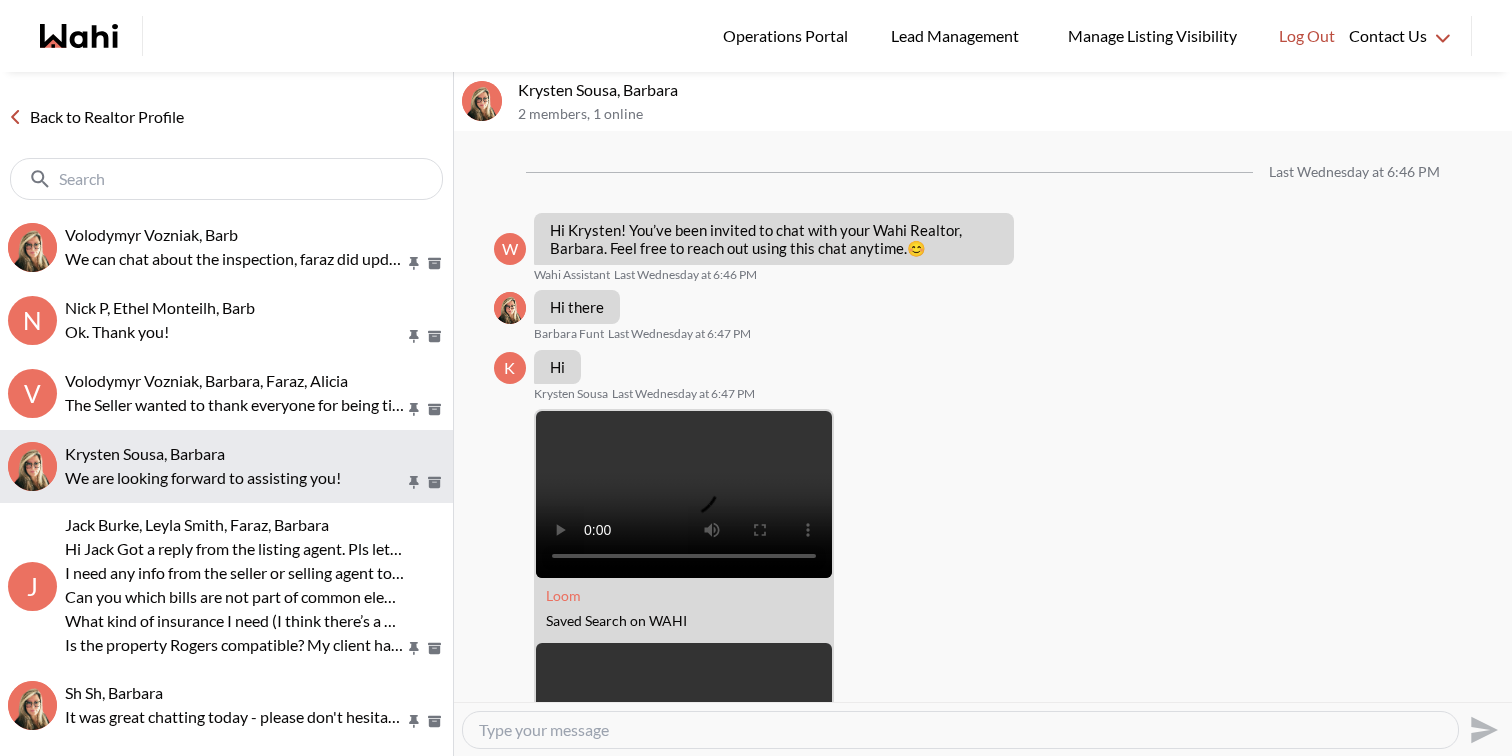 scroll, scrollTop: 2599, scrollLeft: 0, axis: vertical 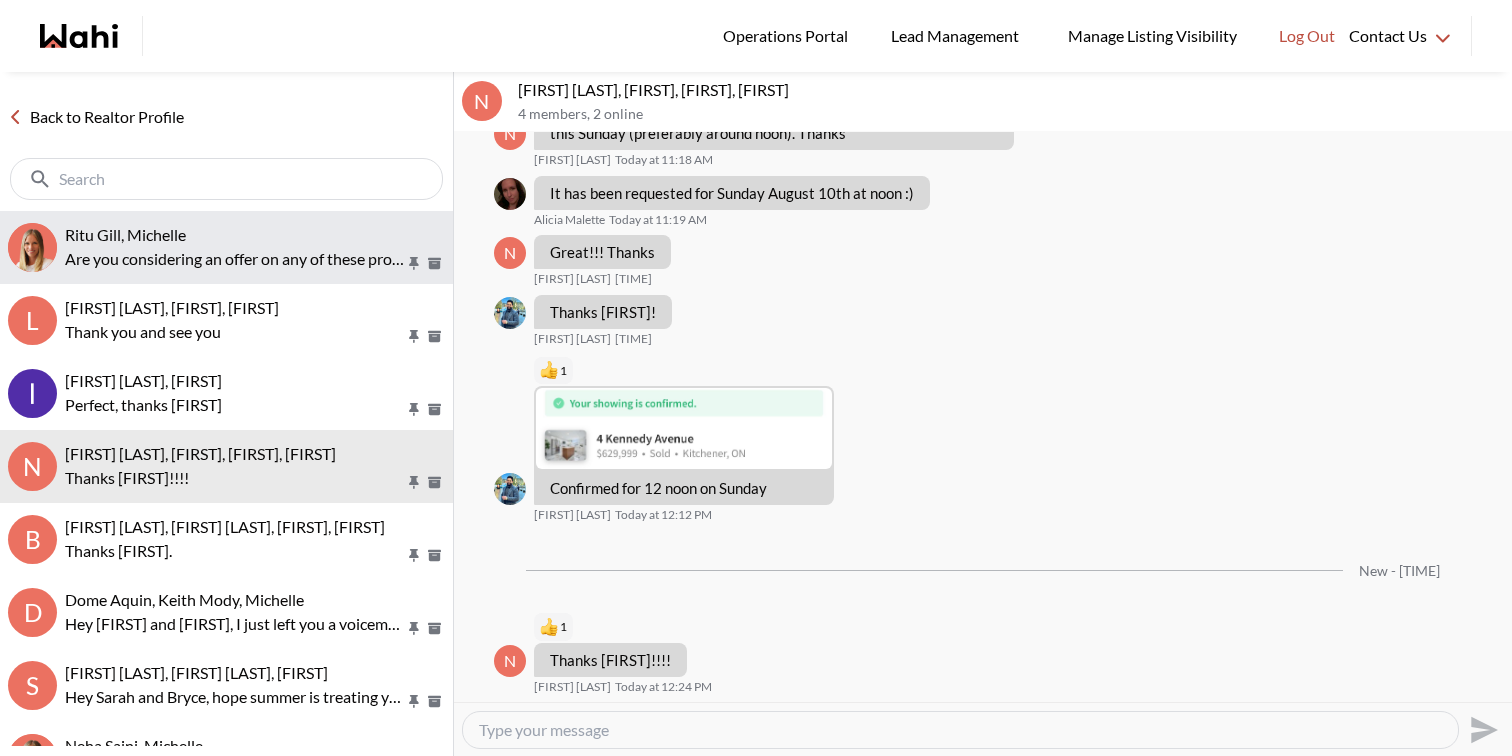 click on "Ritu Gill, Michelle Are you considering an offer on any of these properties?" at bounding box center (226, 247) 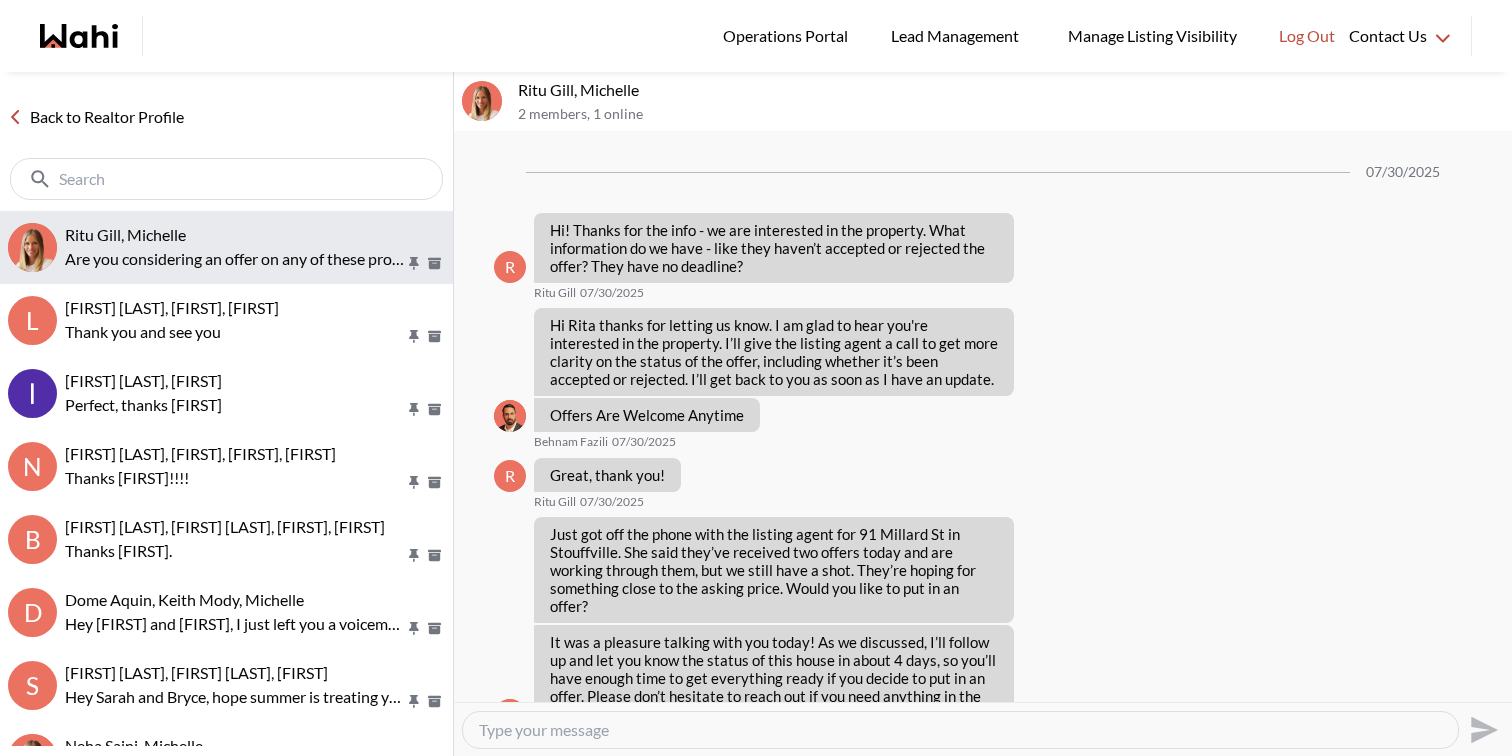scroll, scrollTop: 3729, scrollLeft: 0, axis: vertical 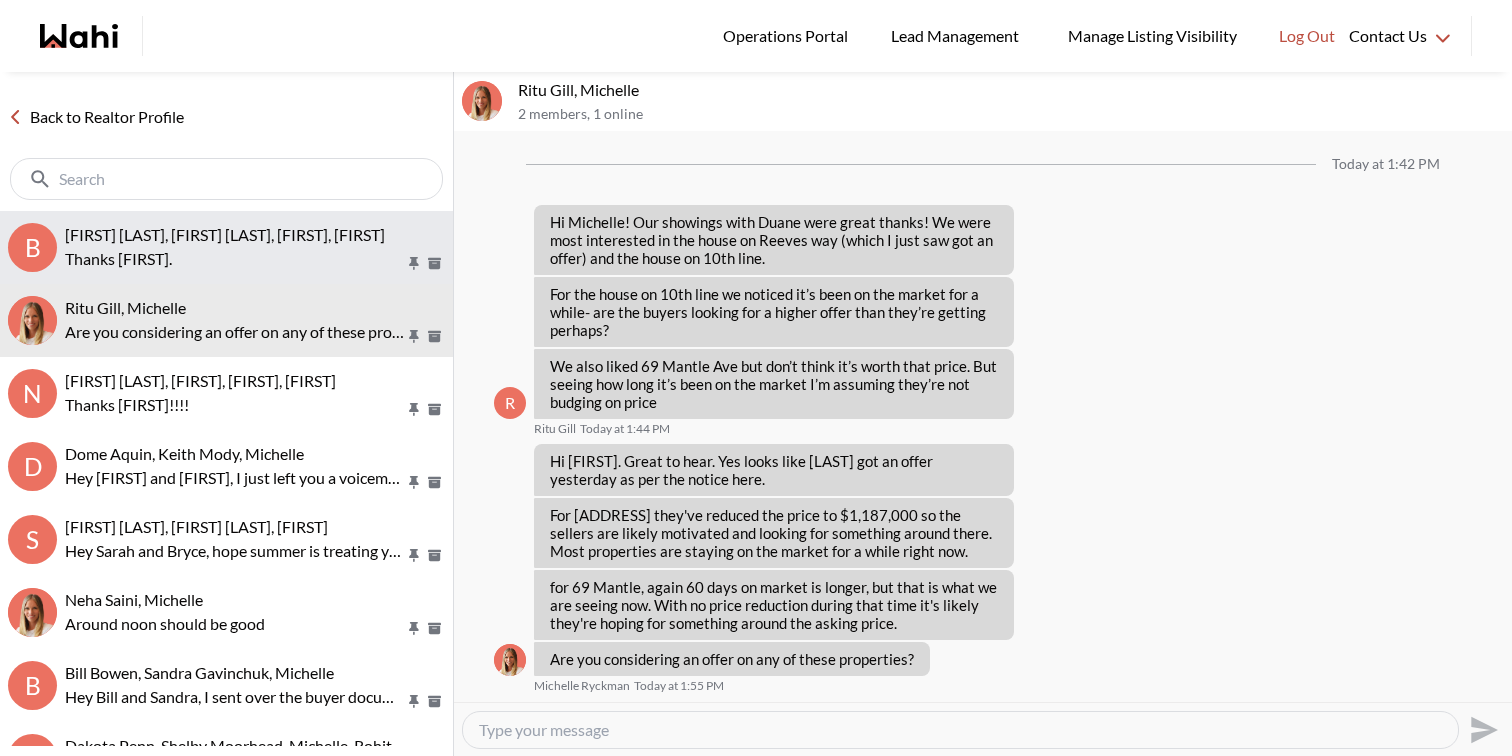 click on "B Bill Bowen, Sandra Gavinchuk, Rohit, Michelle Thanks Rohit." at bounding box center (226, 247) 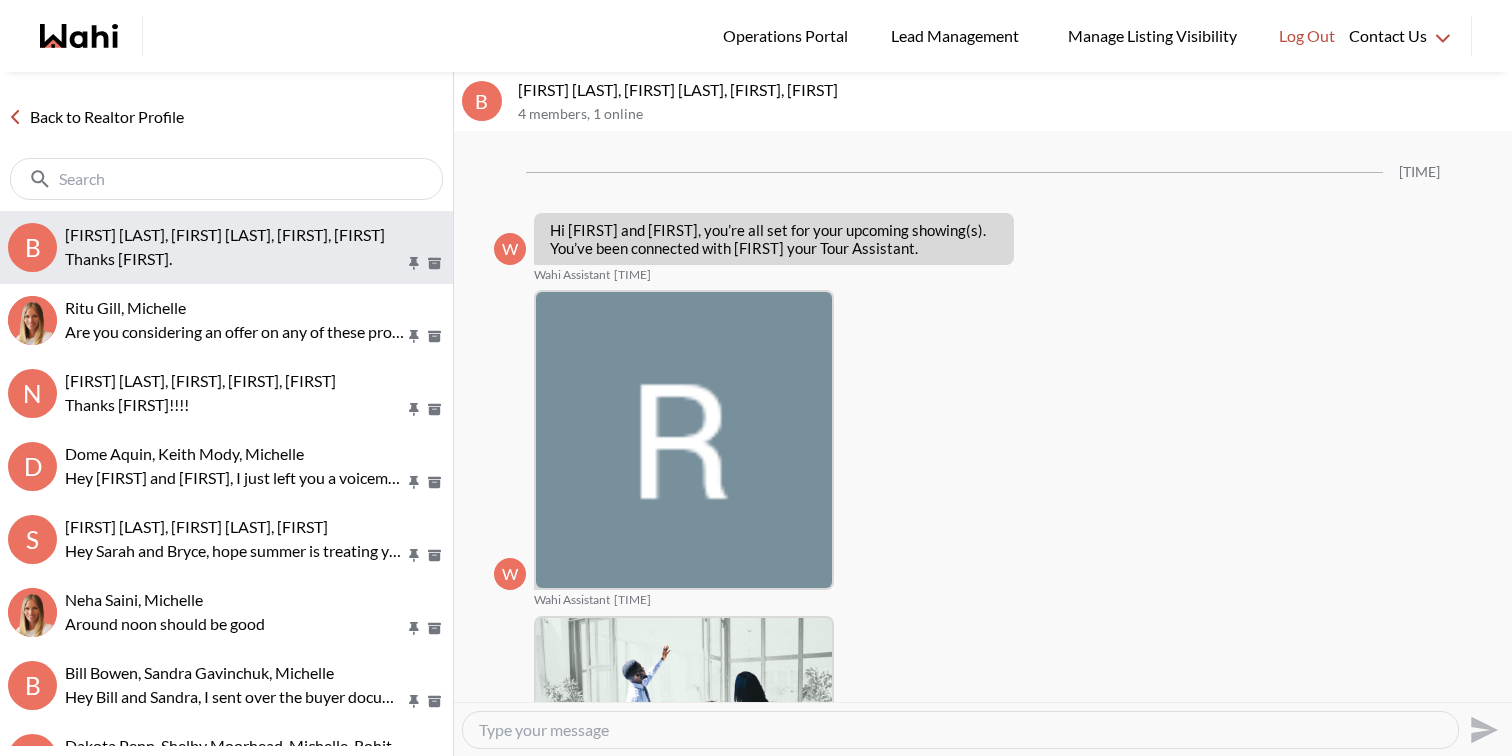 scroll, scrollTop: 697, scrollLeft: 0, axis: vertical 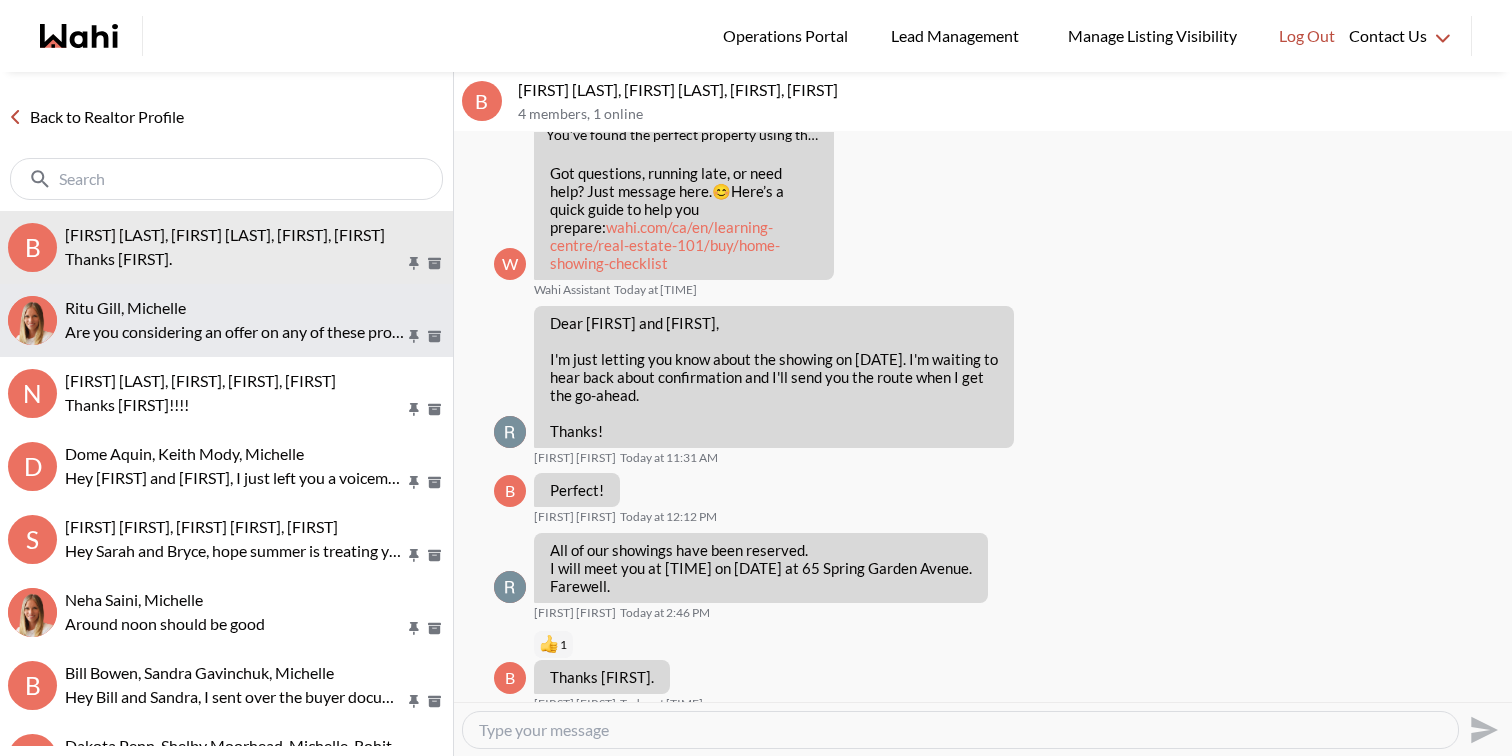 click on "Are you considering an offer on any of these properties?" at bounding box center [235, 332] 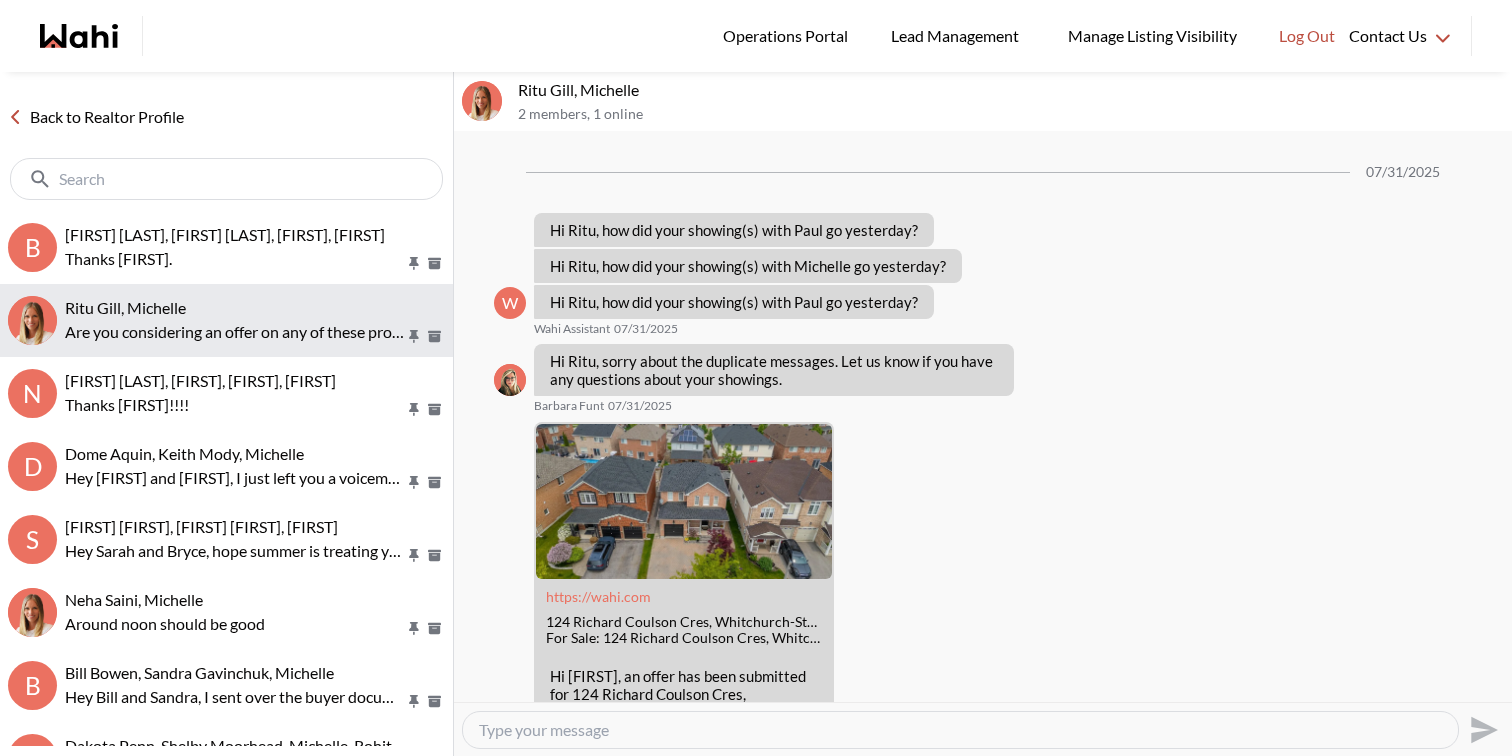 scroll, scrollTop: 3063, scrollLeft: 0, axis: vertical 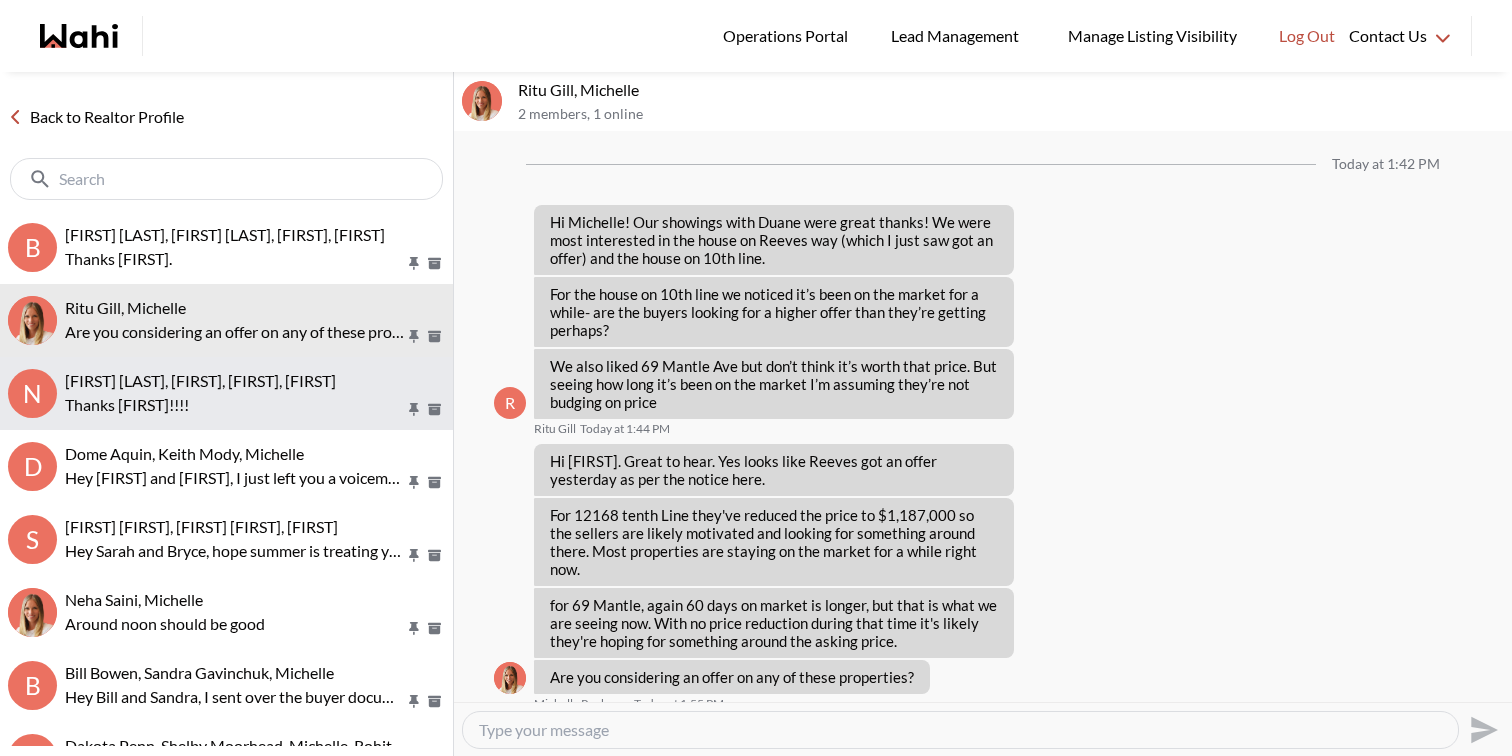 click on "Neha Saini, Michelle, Sahil, Alicia" at bounding box center [200, 380] 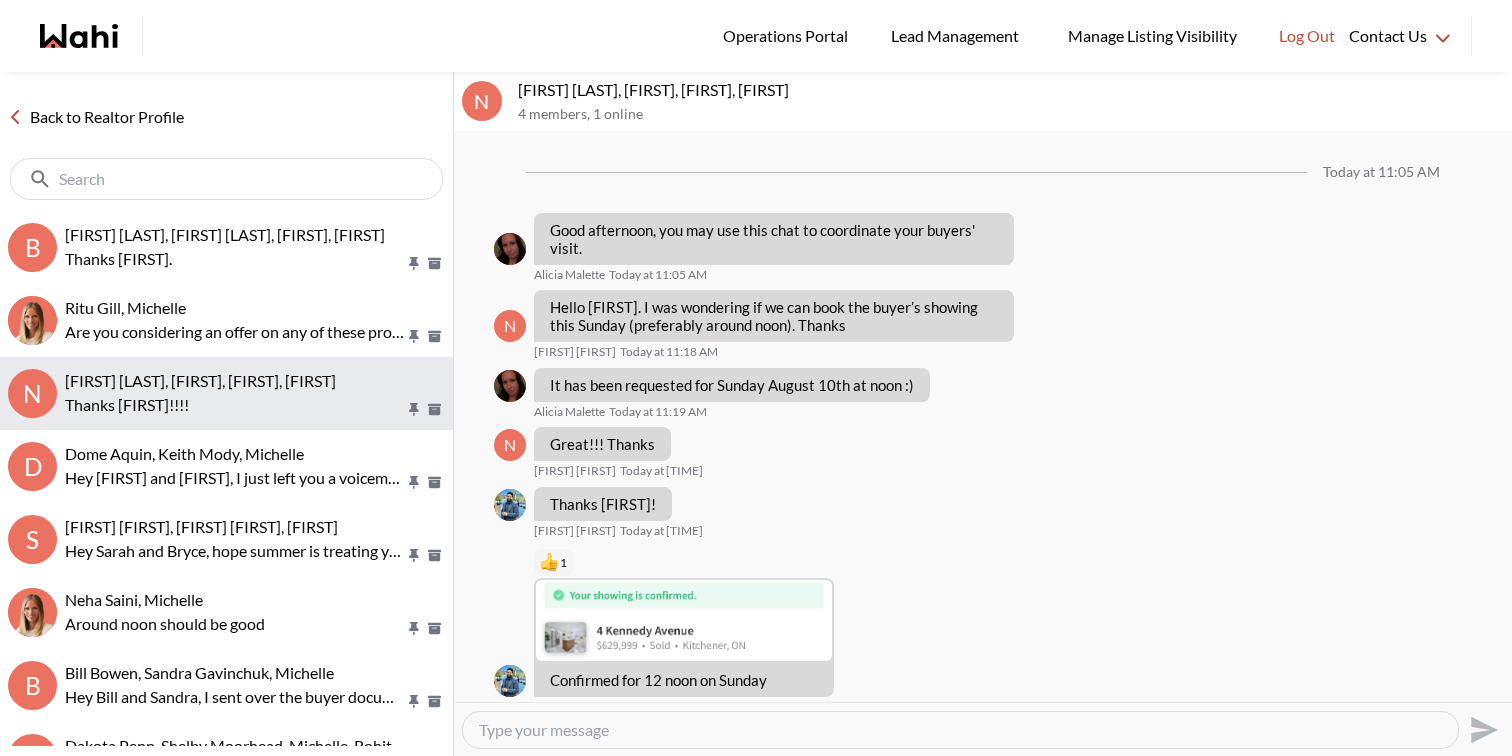 scroll, scrollTop: 112, scrollLeft: 0, axis: vertical 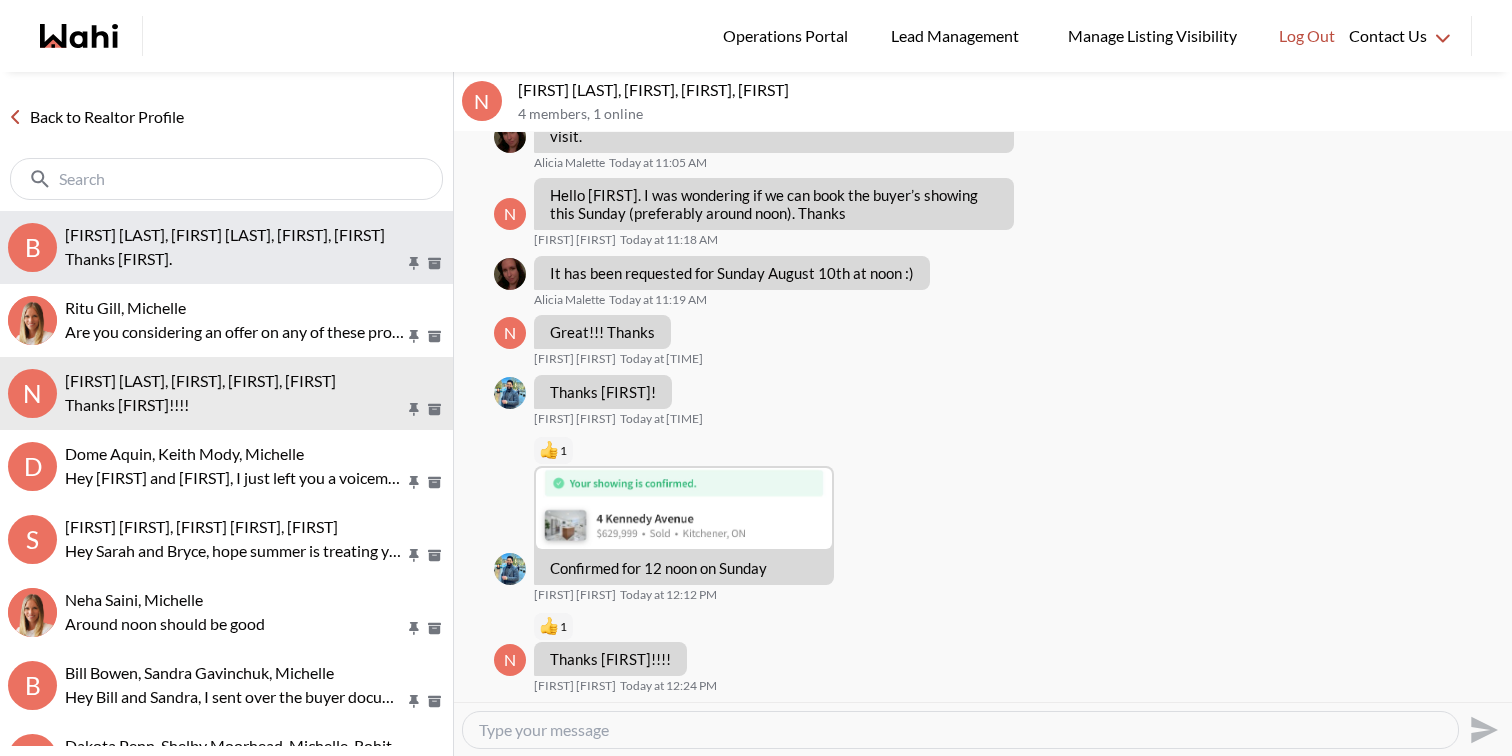 click on "Bill Bowen, Sandra Gavinchuk, Rohit, Michelle" at bounding box center [225, 234] 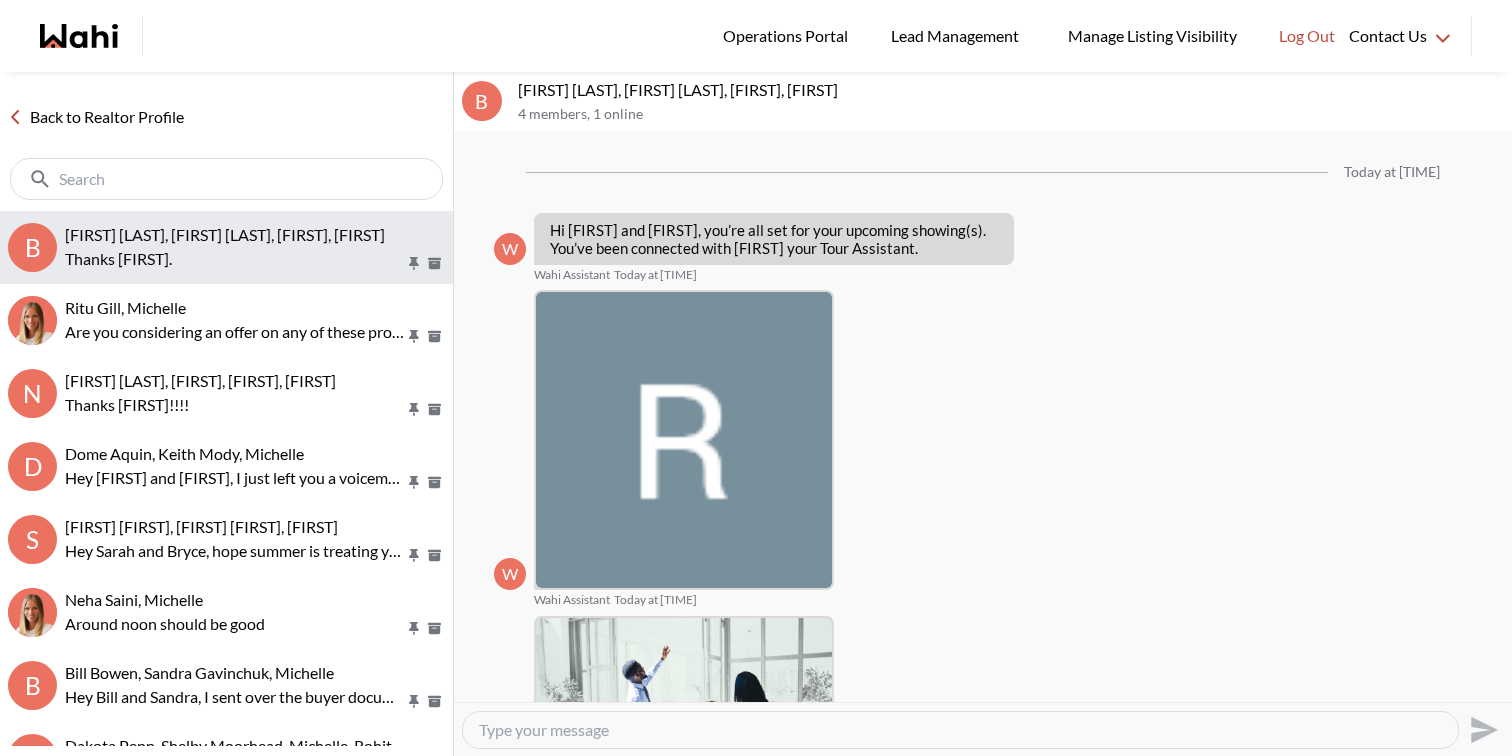 scroll, scrollTop: 697, scrollLeft: 0, axis: vertical 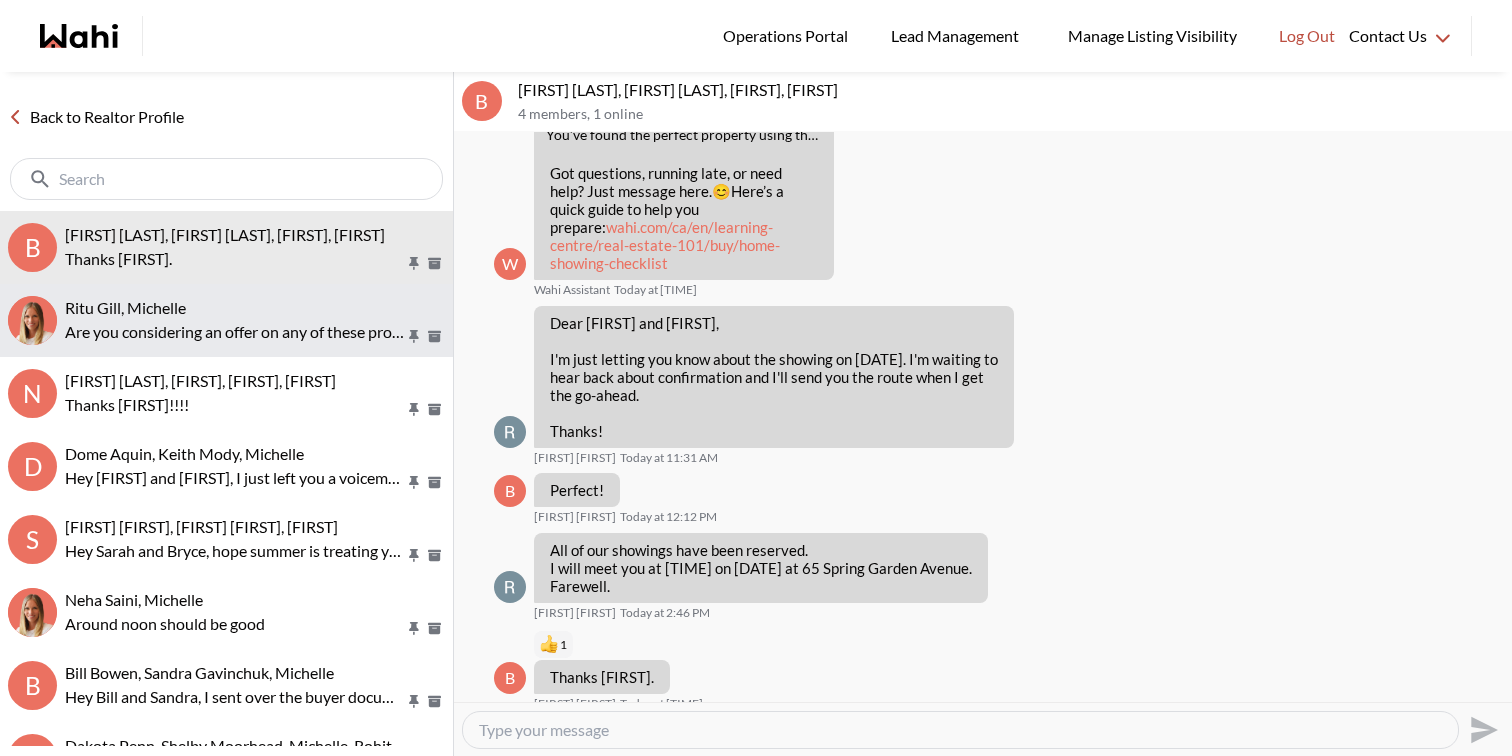 click on "Are you considering an offer on any of these properties?" at bounding box center (235, 332) 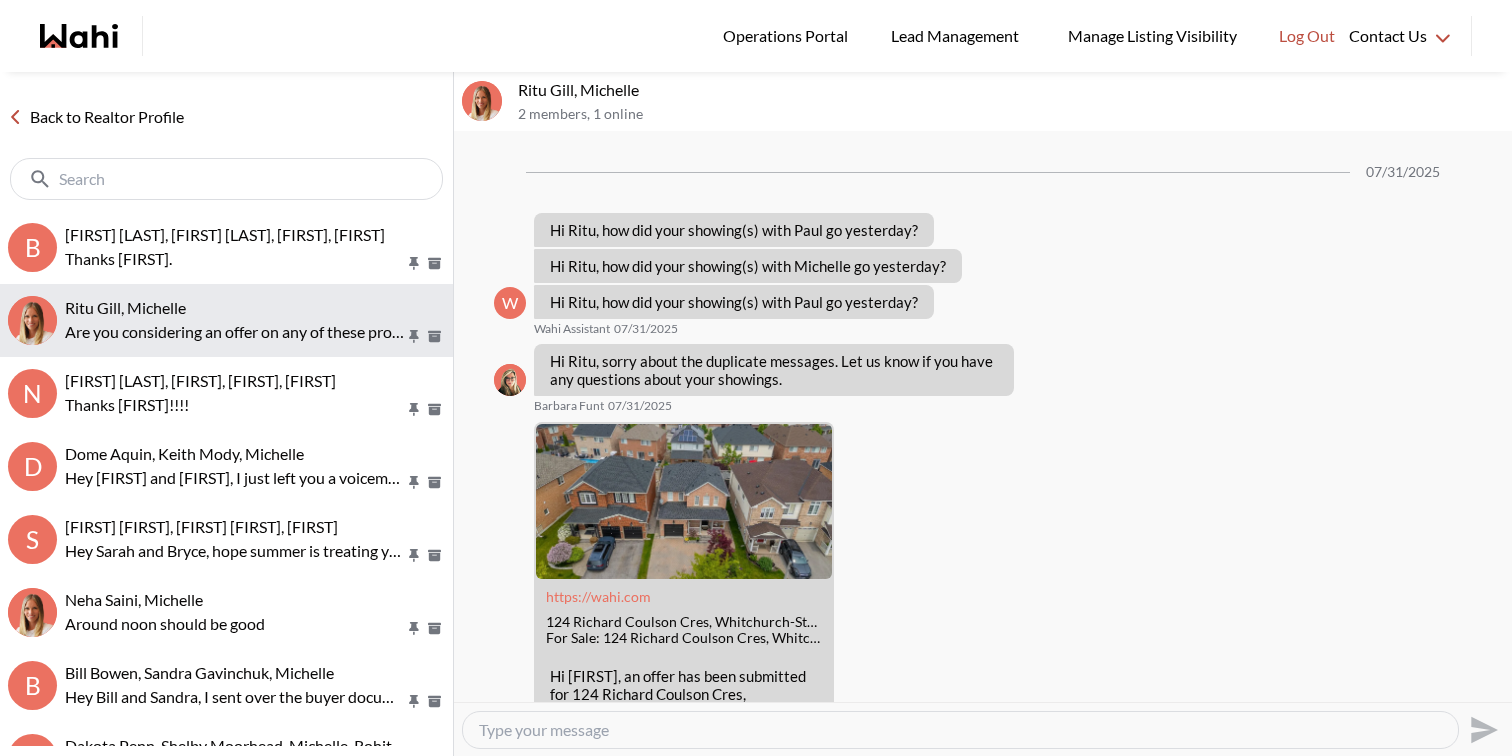 scroll, scrollTop: 3063, scrollLeft: 0, axis: vertical 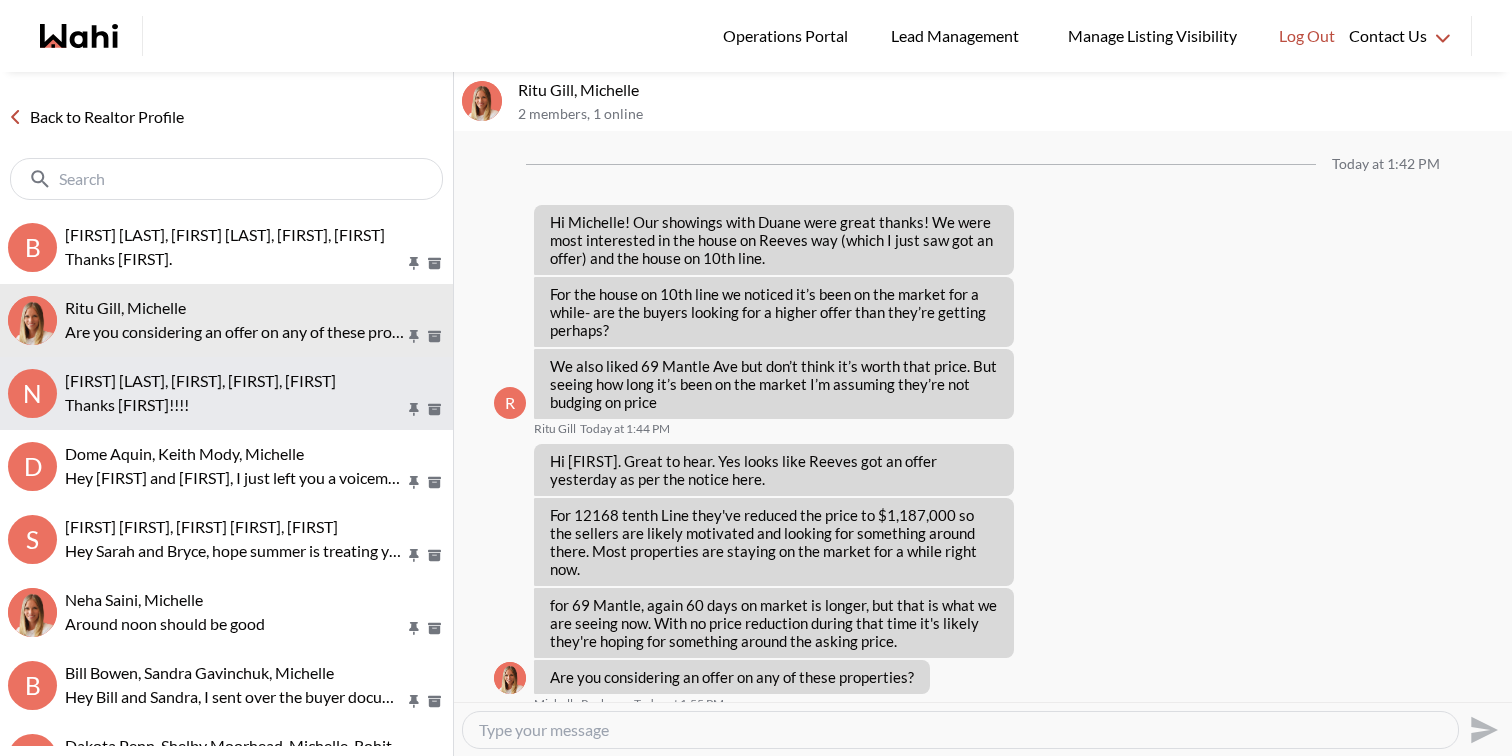 click on "Neha Saini, Michelle, Sahil, Alicia Thanks Sahil!!!!" at bounding box center [255, 394] 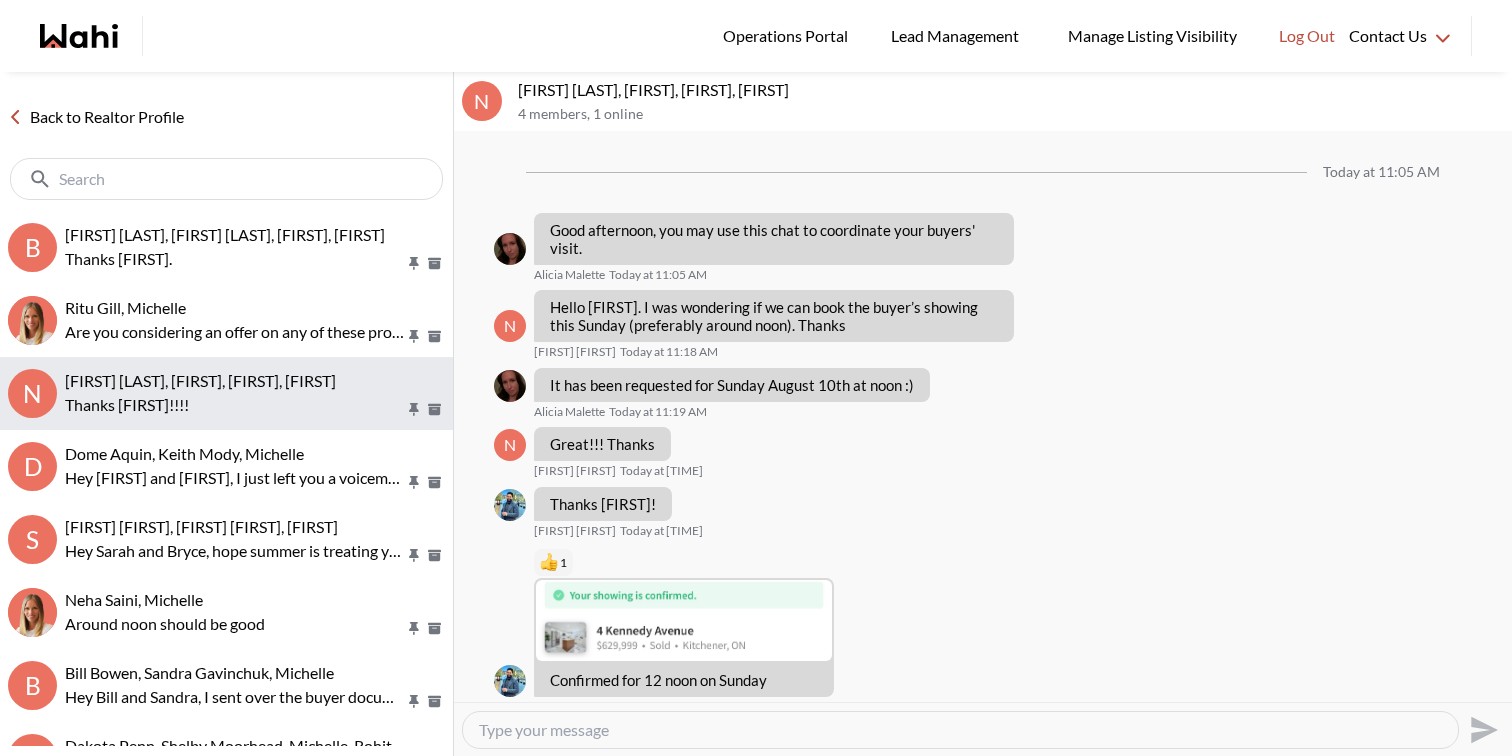 scroll, scrollTop: 112, scrollLeft: 0, axis: vertical 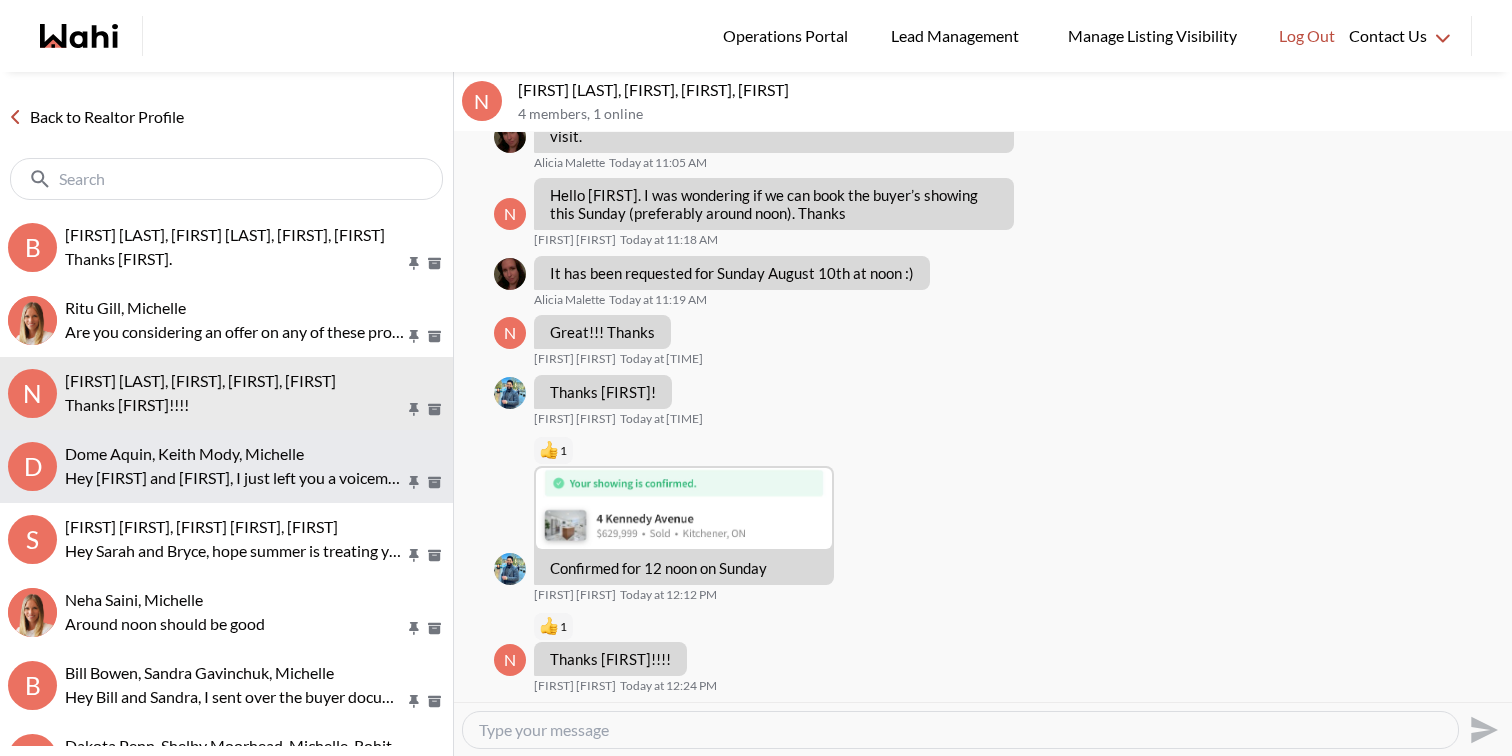 click on "Hey Dome and Keith, I just left you a voicemail, I just wanted to check in and see how it's coming along with the paperwork so we can get those showings booked in. Please don't hesitate if you have any questions at all!" at bounding box center [235, 478] 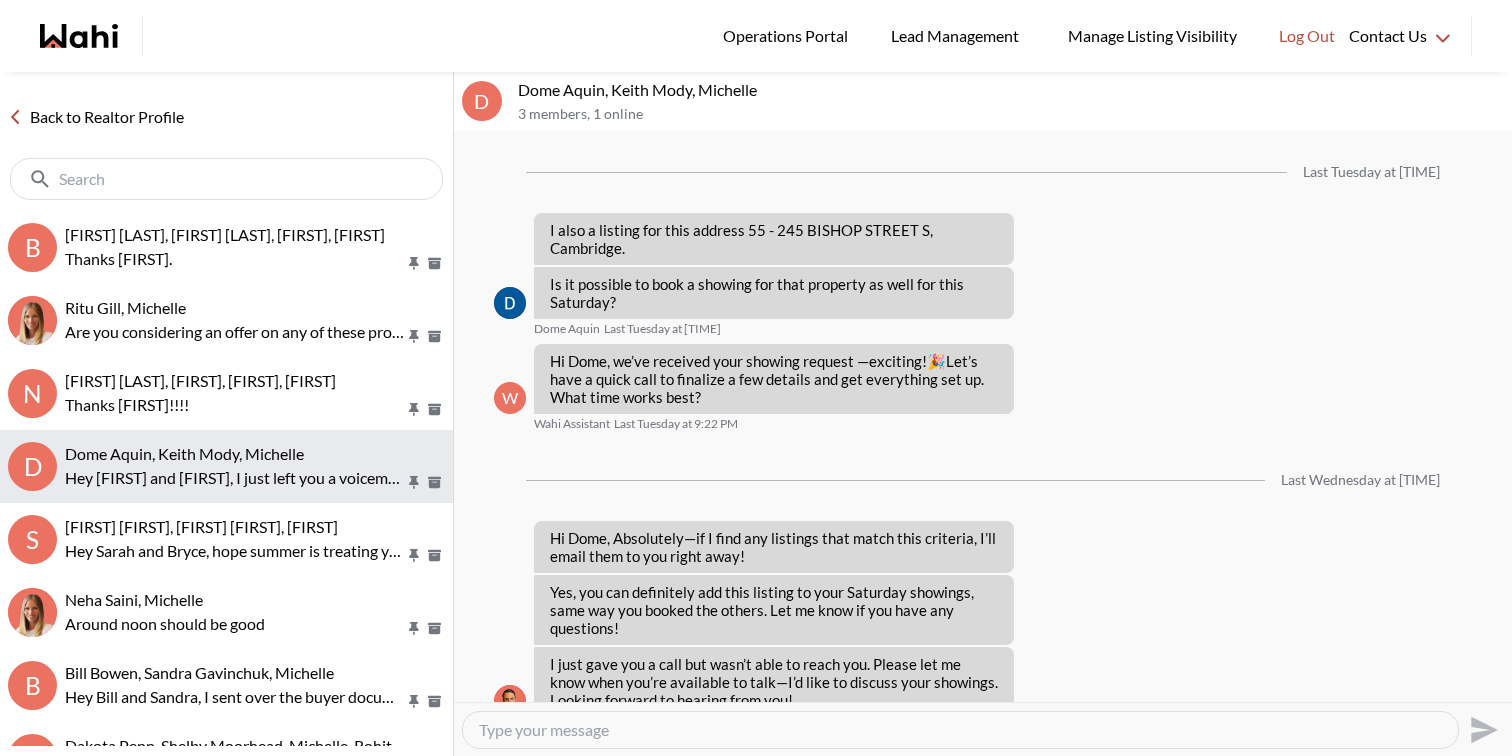 scroll, scrollTop: 1576, scrollLeft: 0, axis: vertical 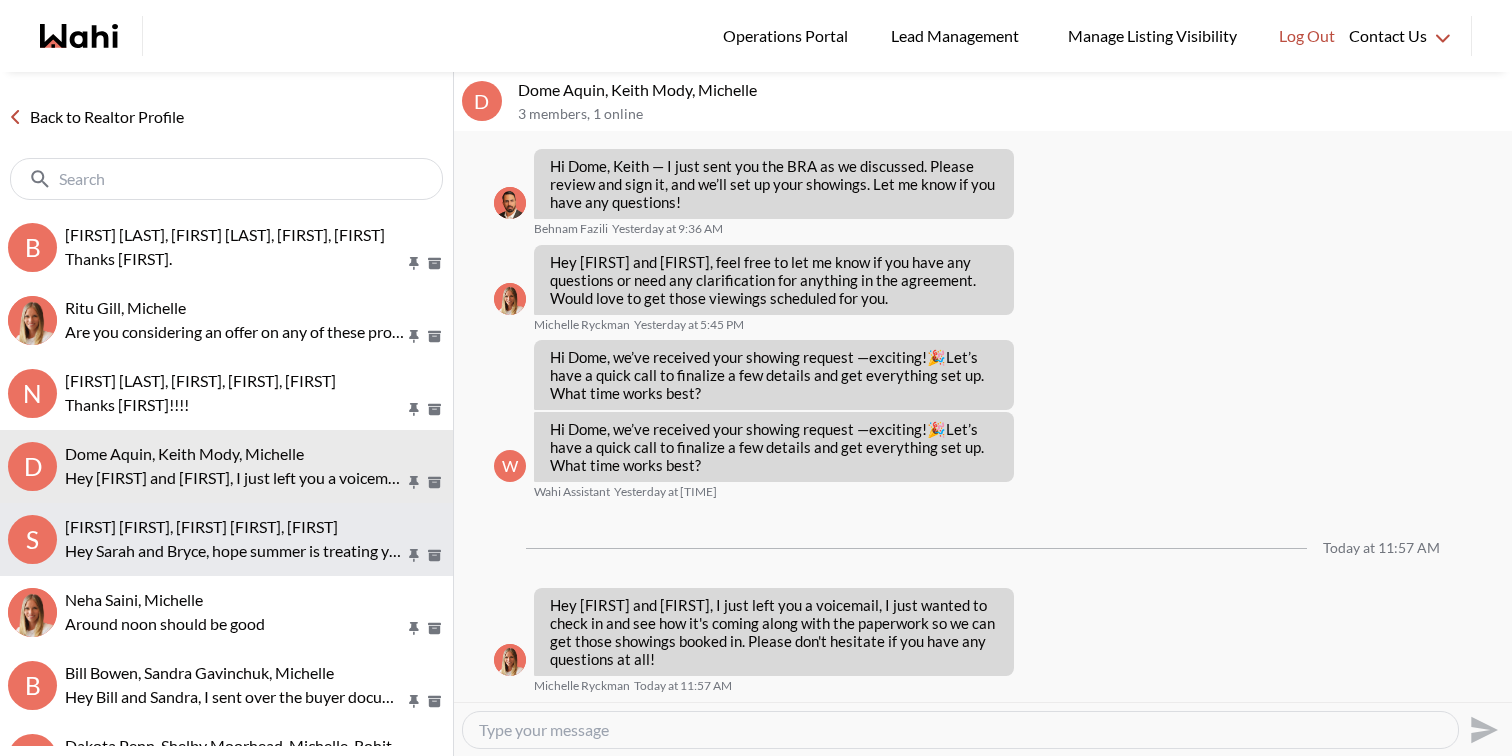 click on "Hey Sarah and Bryce, hope summer is treating you well! Just checking in, as always if there's anything we  can do to assist you along with your home search, don't hesitate to let us know." at bounding box center (235, 551) 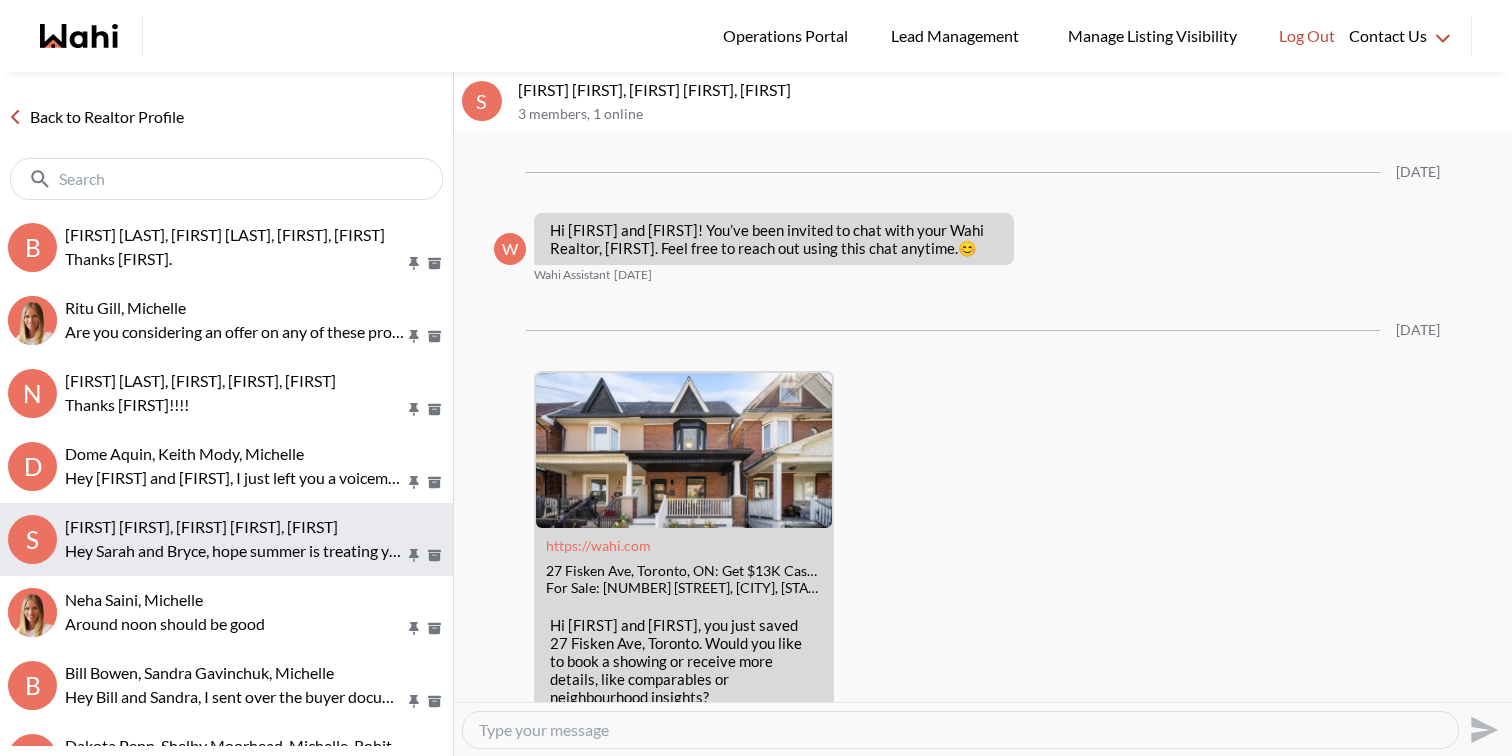 scroll, scrollTop: 2010, scrollLeft: 0, axis: vertical 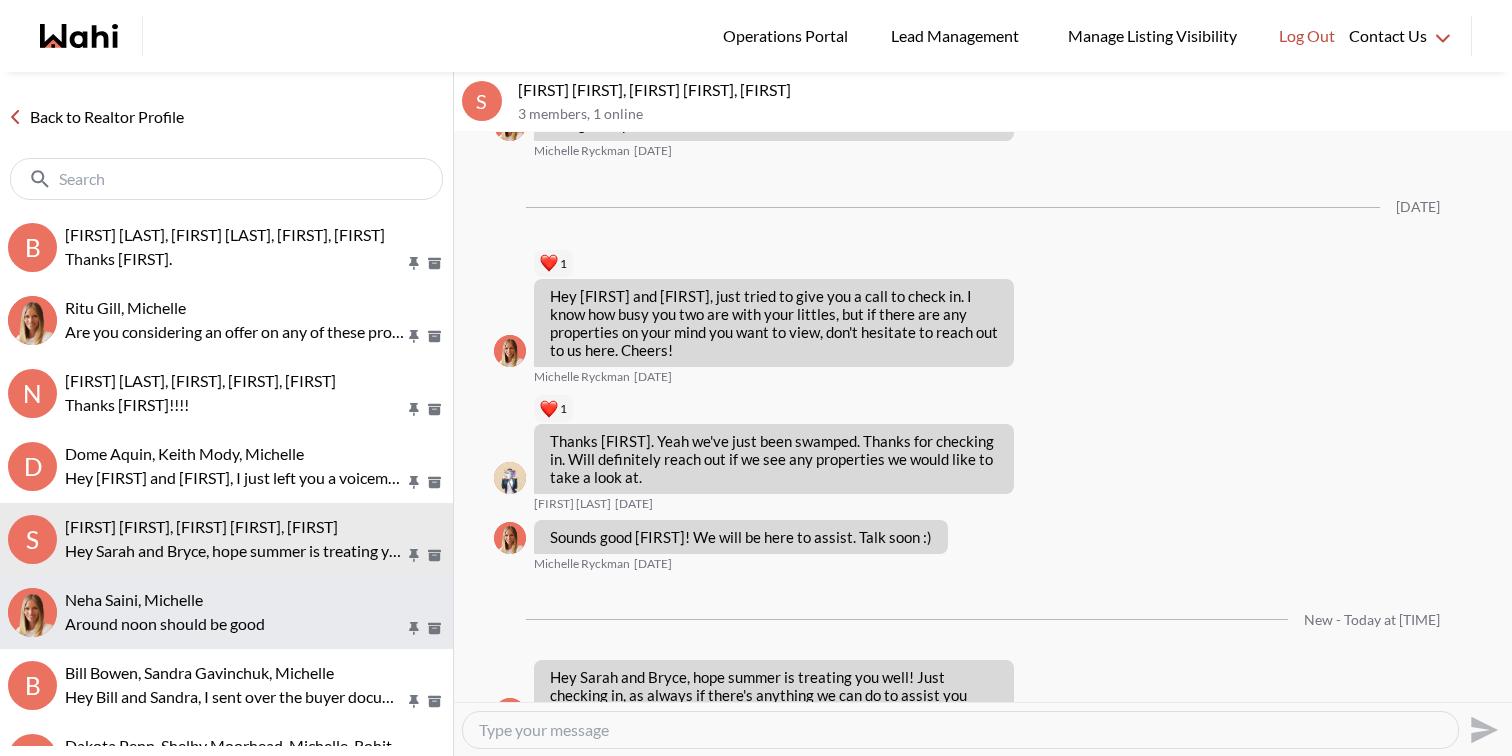 click on "Around noon should be good" at bounding box center [235, 624] 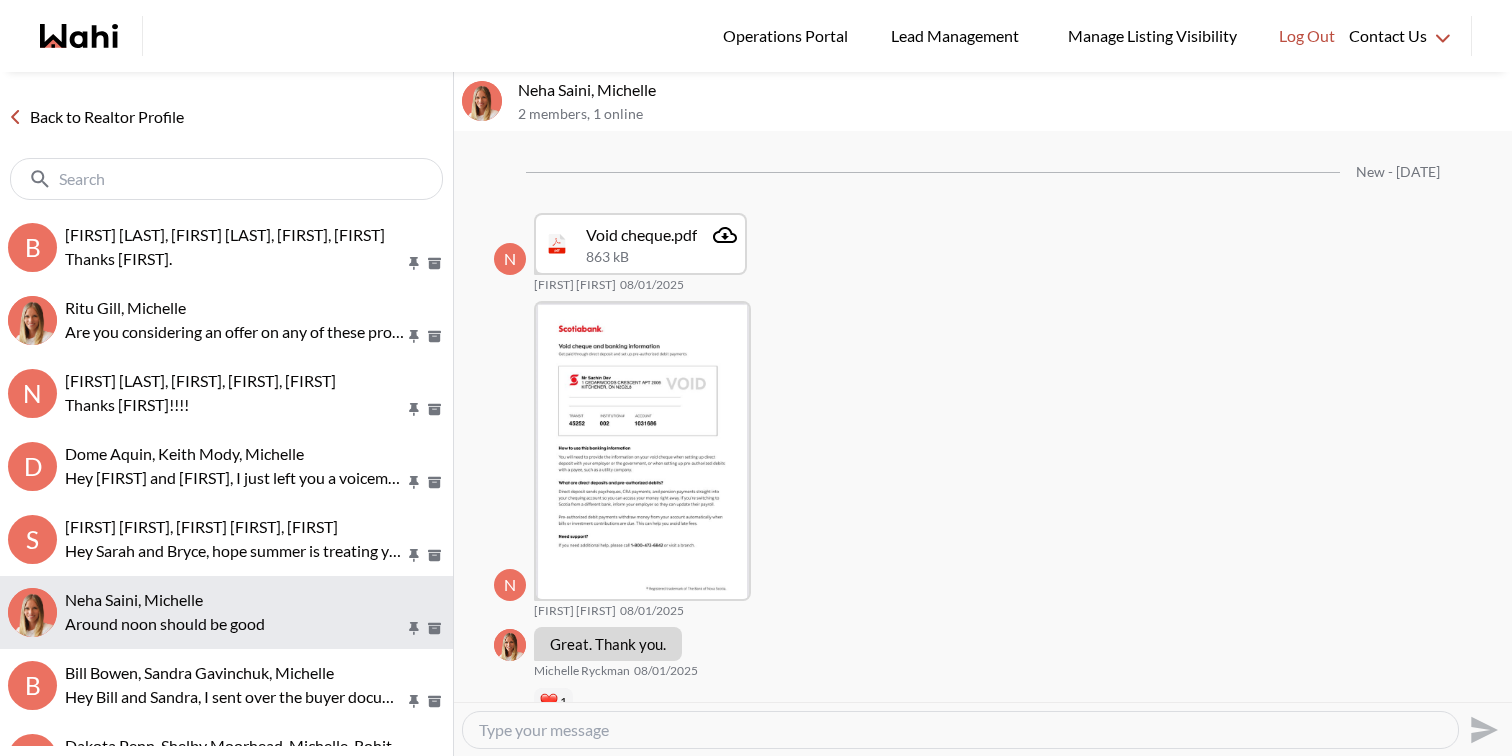 scroll, scrollTop: 3425, scrollLeft: 0, axis: vertical 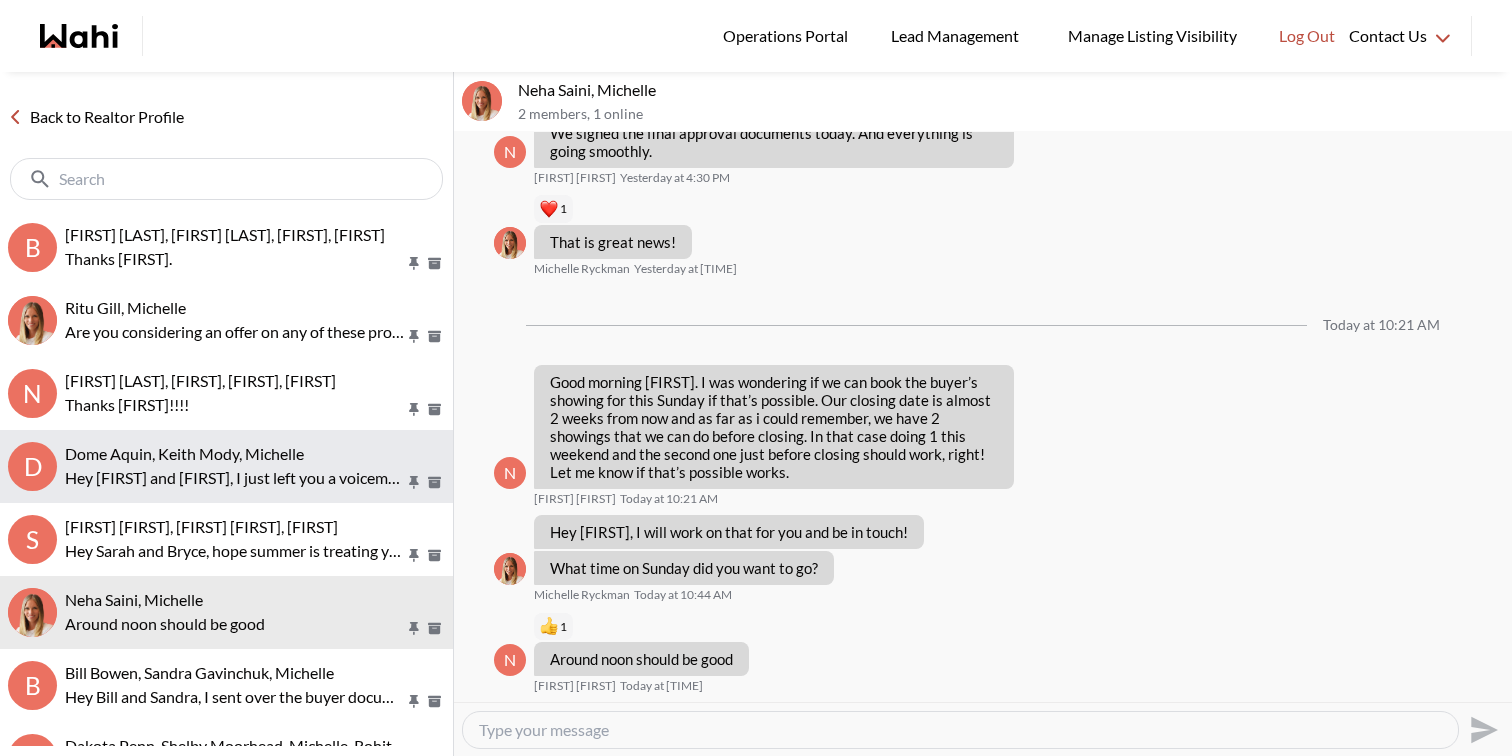 click on "Hey Dome and Keith, I just left you a voicemail, I just wanted to check in and see how it's coming along with the paperwork so we can get those showings booked in. Please don't hesitate if you have any questions at all!" at bounding box center (235, 478) 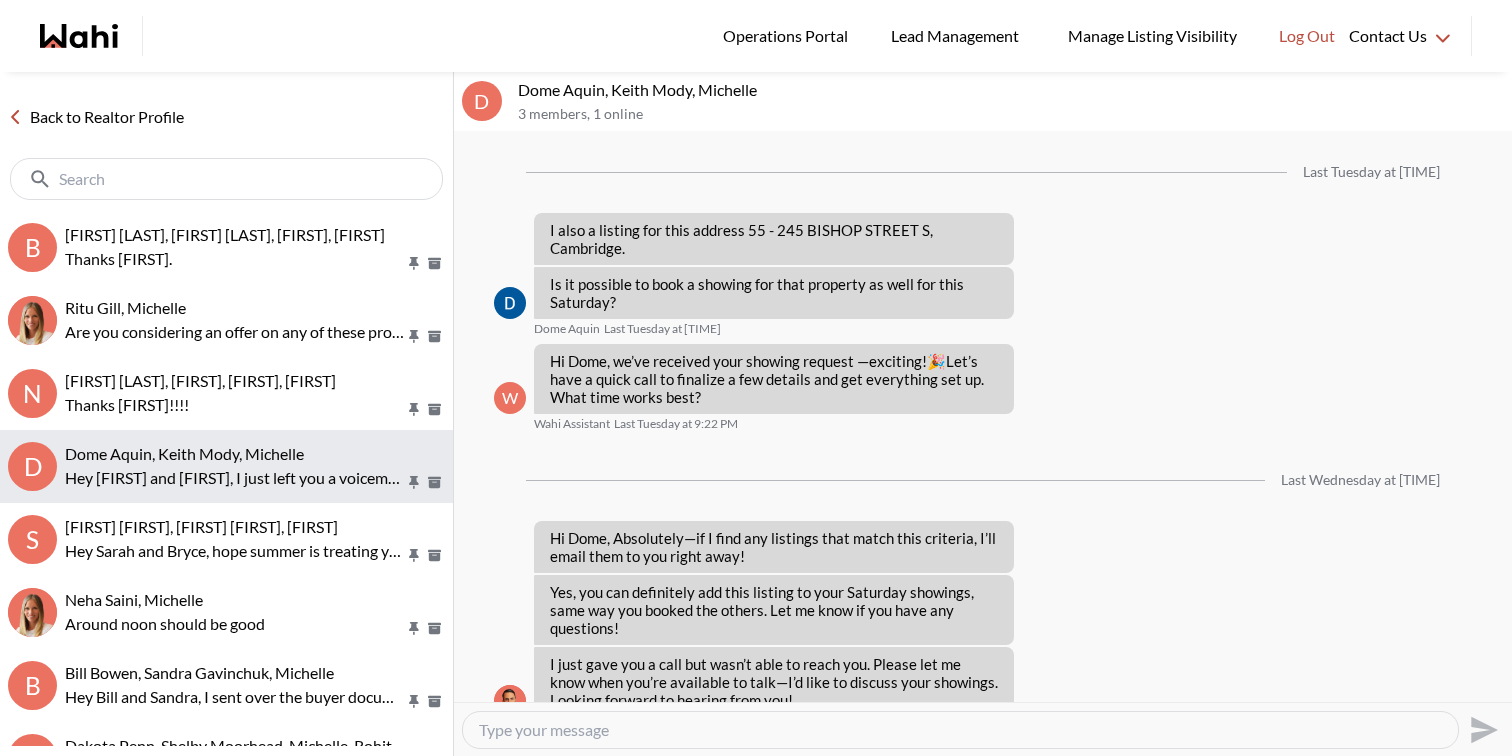 scroll, scrollTop: 1576, scrollLeft: 0, axis: vertical 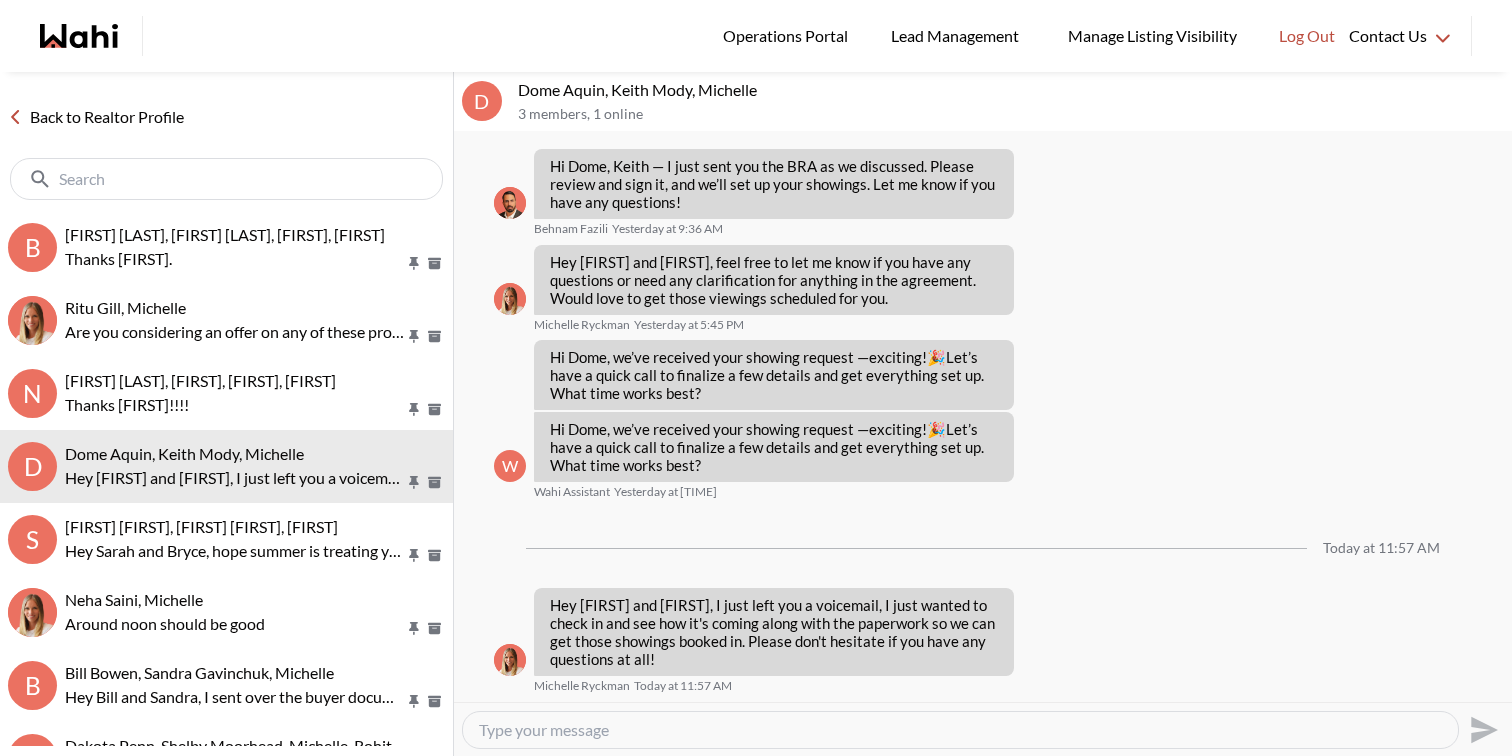 click at bounding box center [960, 730] 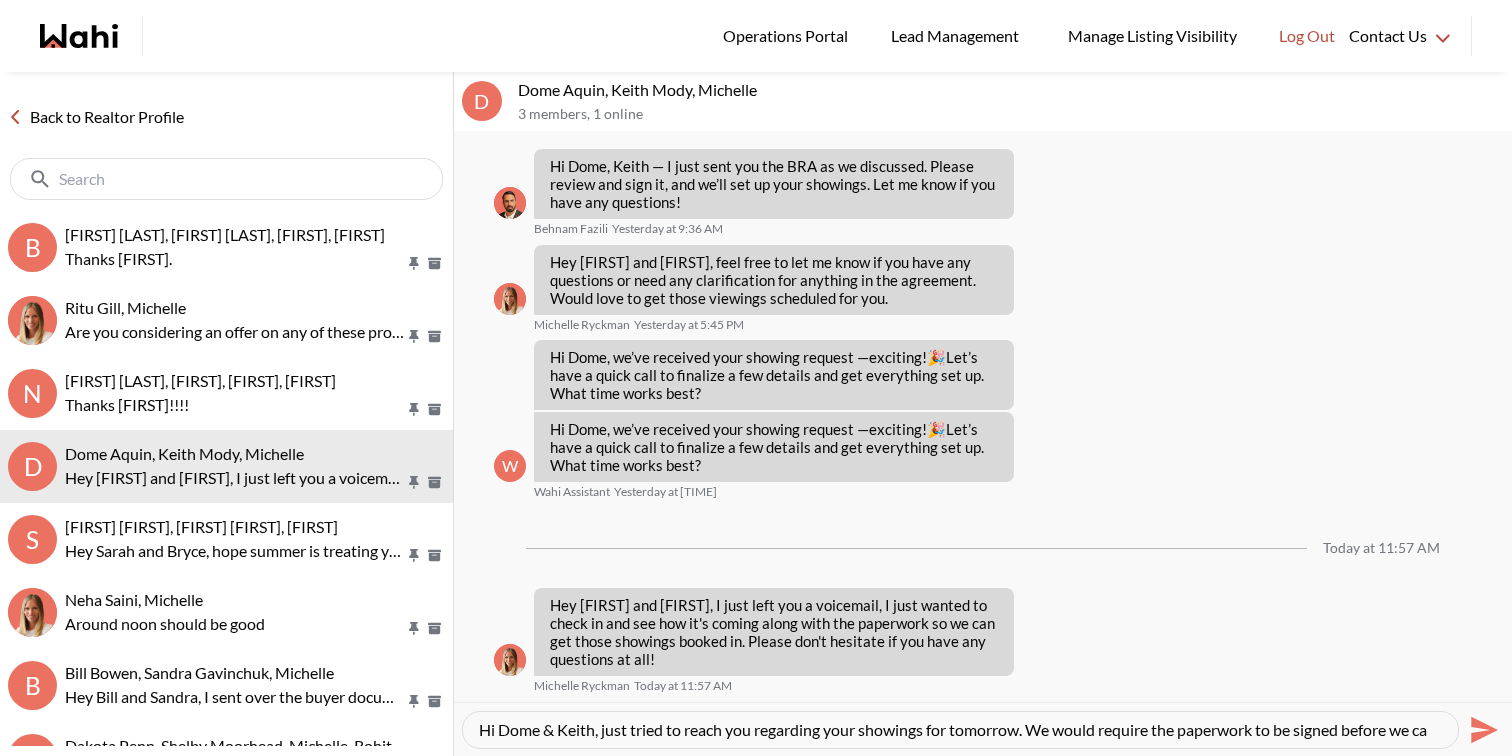 scroll, scrollTop: 19, scrollLeft: 0, axis: vertical 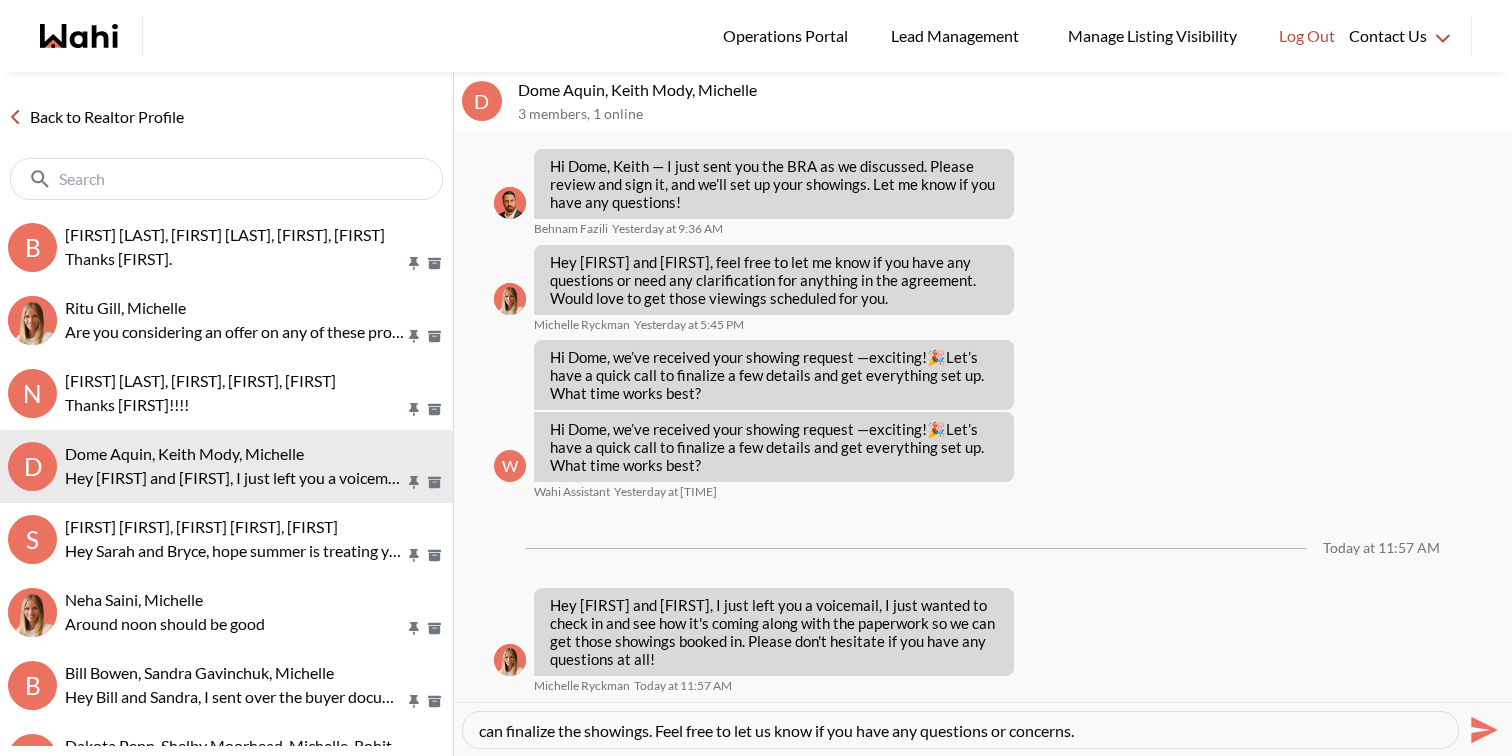 type on "Hi Dome & Keith, just tried to reach you regarding your showings for tomorrow. We would require the paperwork to be signed before we can finalize the showings. Feel free to let us know if you have any questions or concerns." 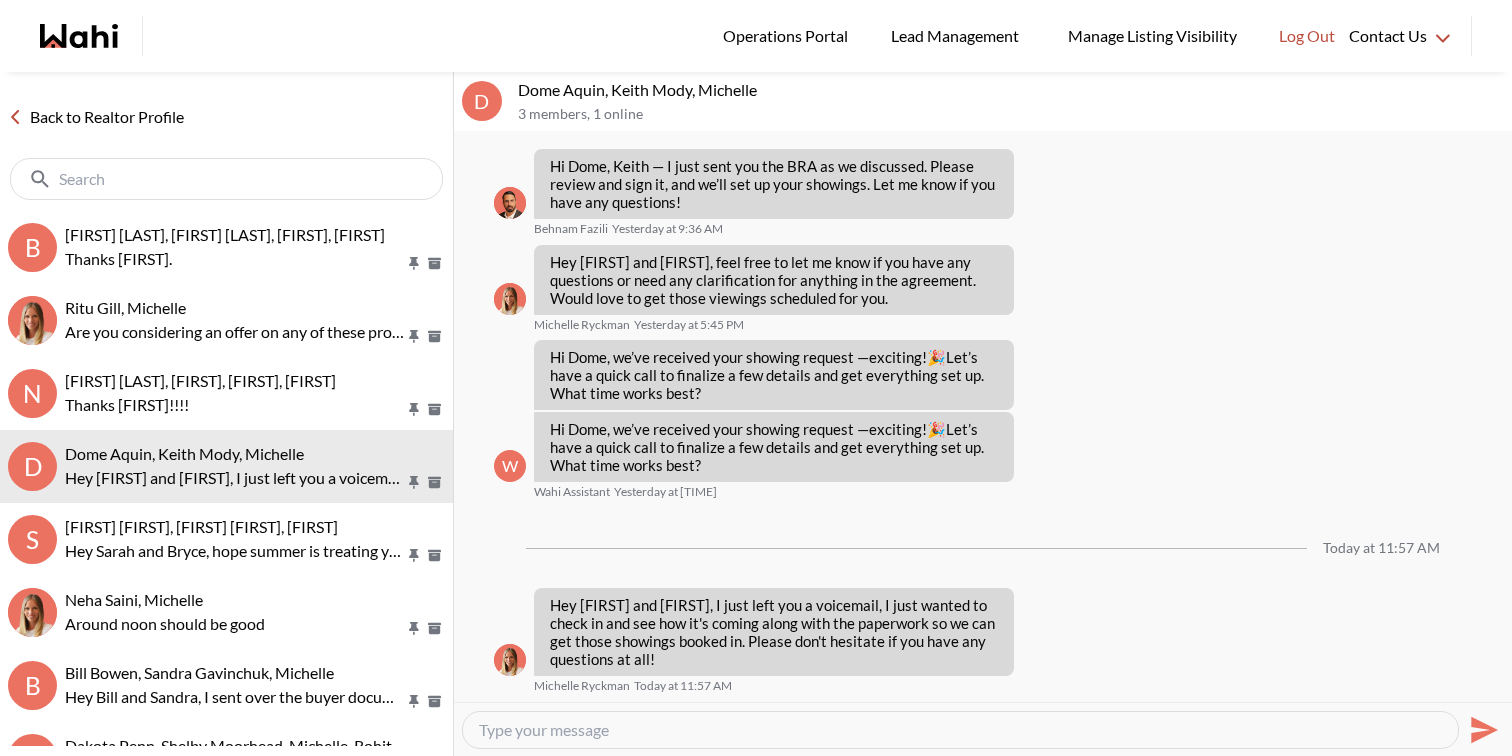 scroll, scrollTop: 1690, scrollLeft: 0, axis: vertical 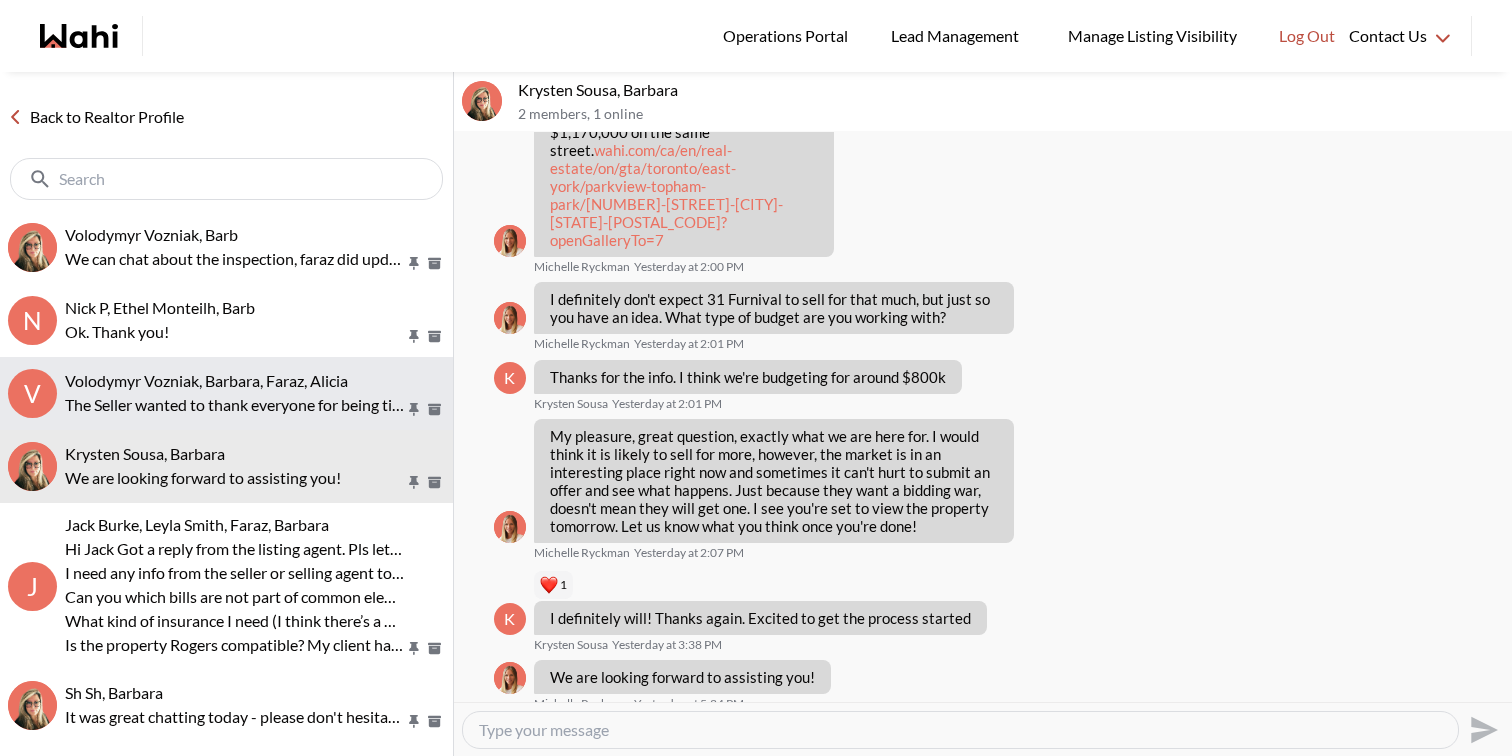 click on "Volodymyr Vozniak, Barbara, Faraz, Alicia" at bounding box center [206, 380] 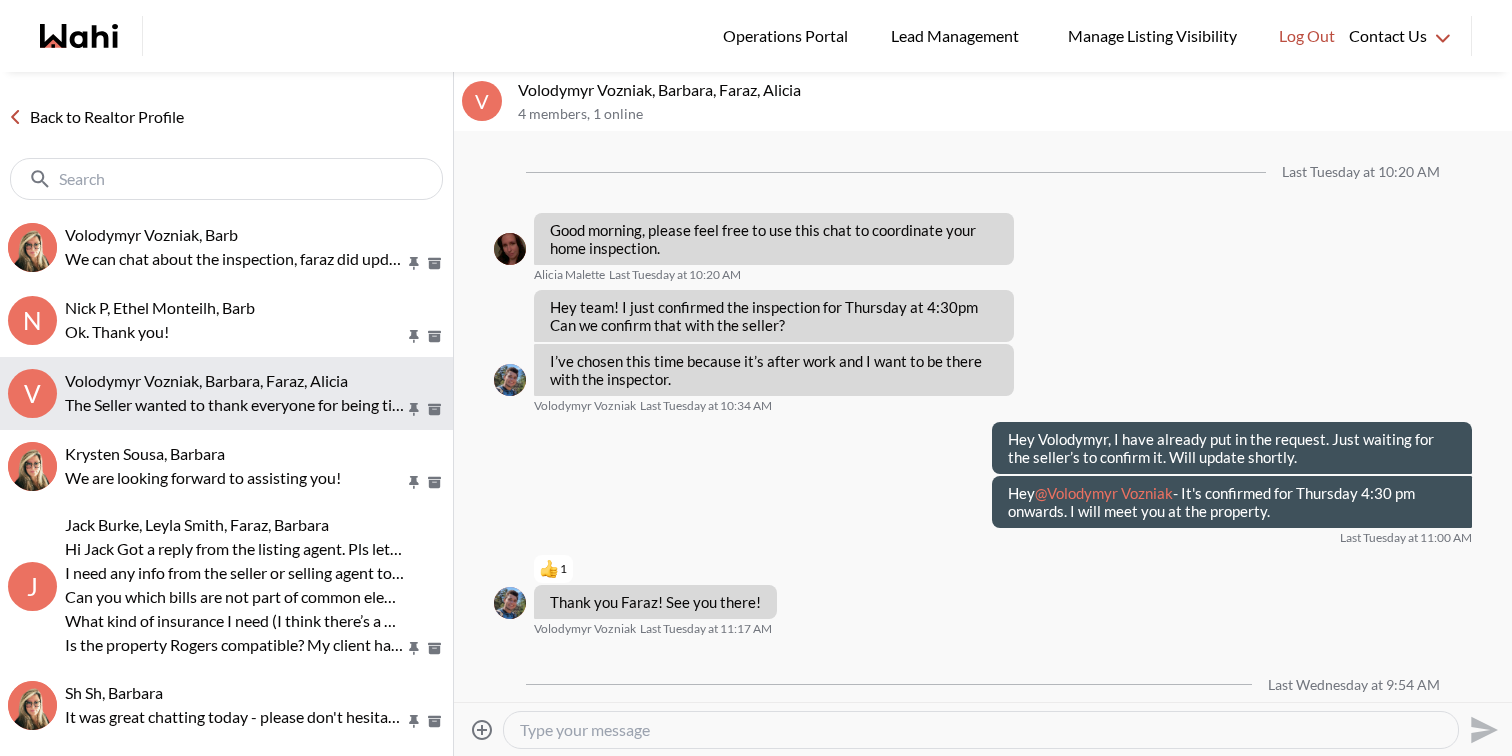 scroll, scrollTop: 1791, scrollLeft: 0, axis: vertical 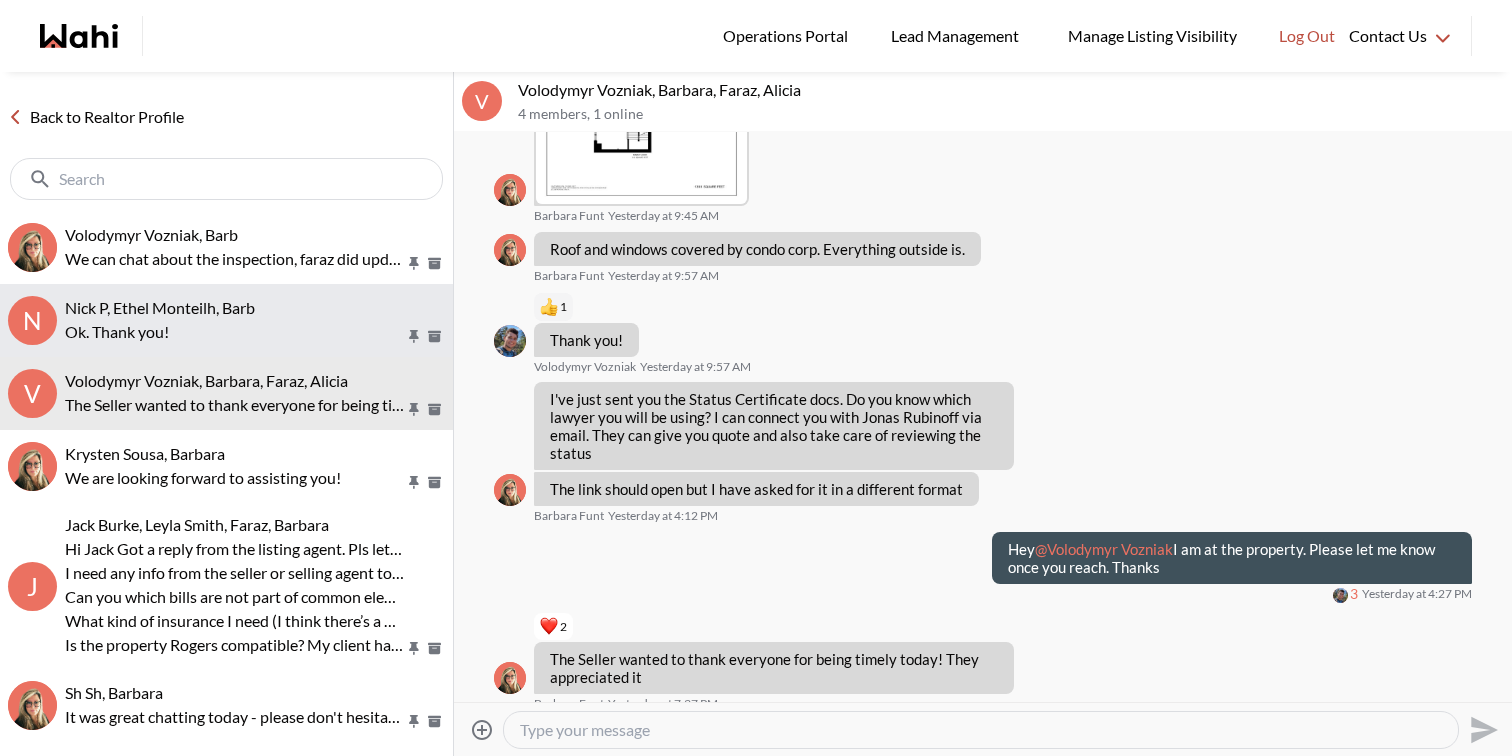 click on "Ok. Thank you!" at bounding box center (235, 332) 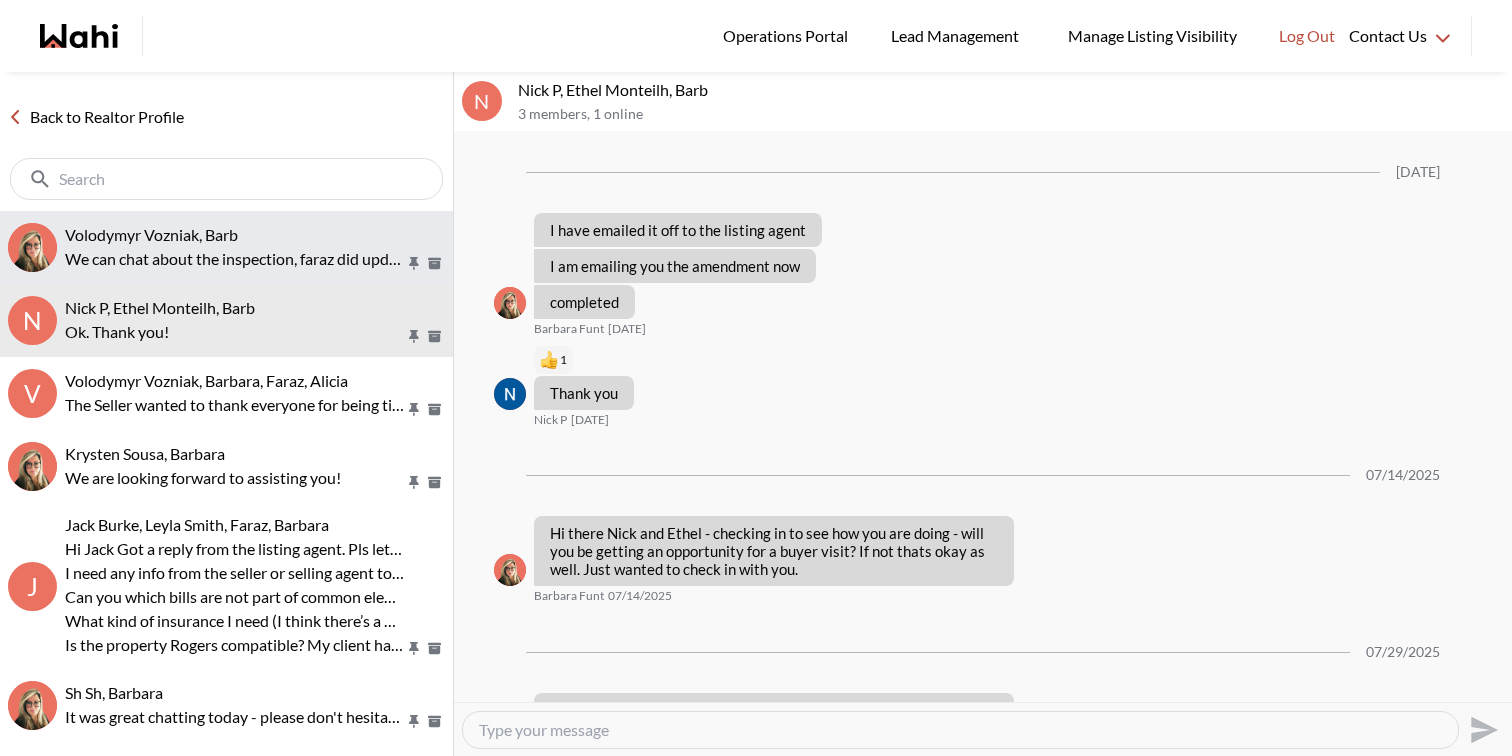 scroll, scrollTop: 1529, scrollLeft: 0, axis: vertical 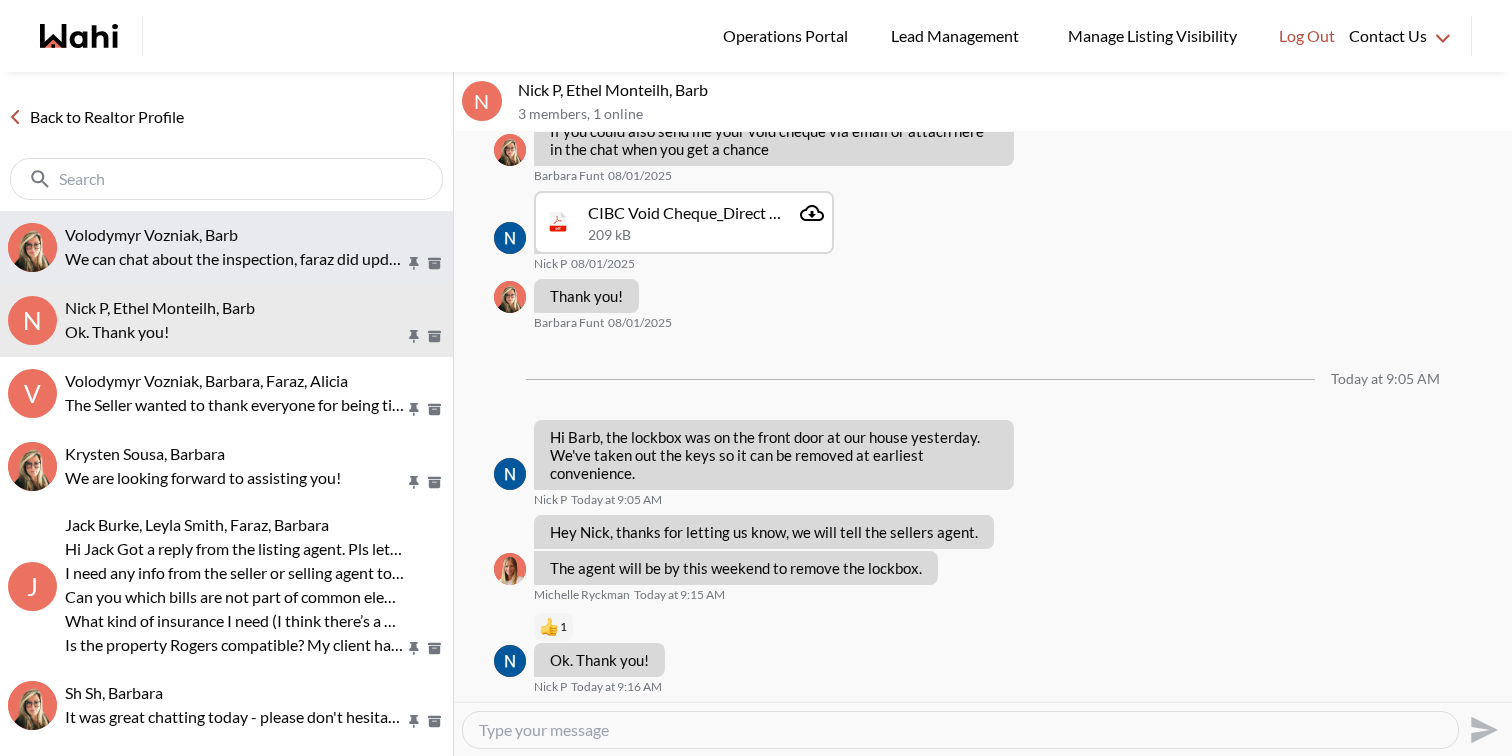 click on "We can chat about the inspection, faraz did update me in regards to the HWT so we can talk about next steps" at bounding box center (235, 259) 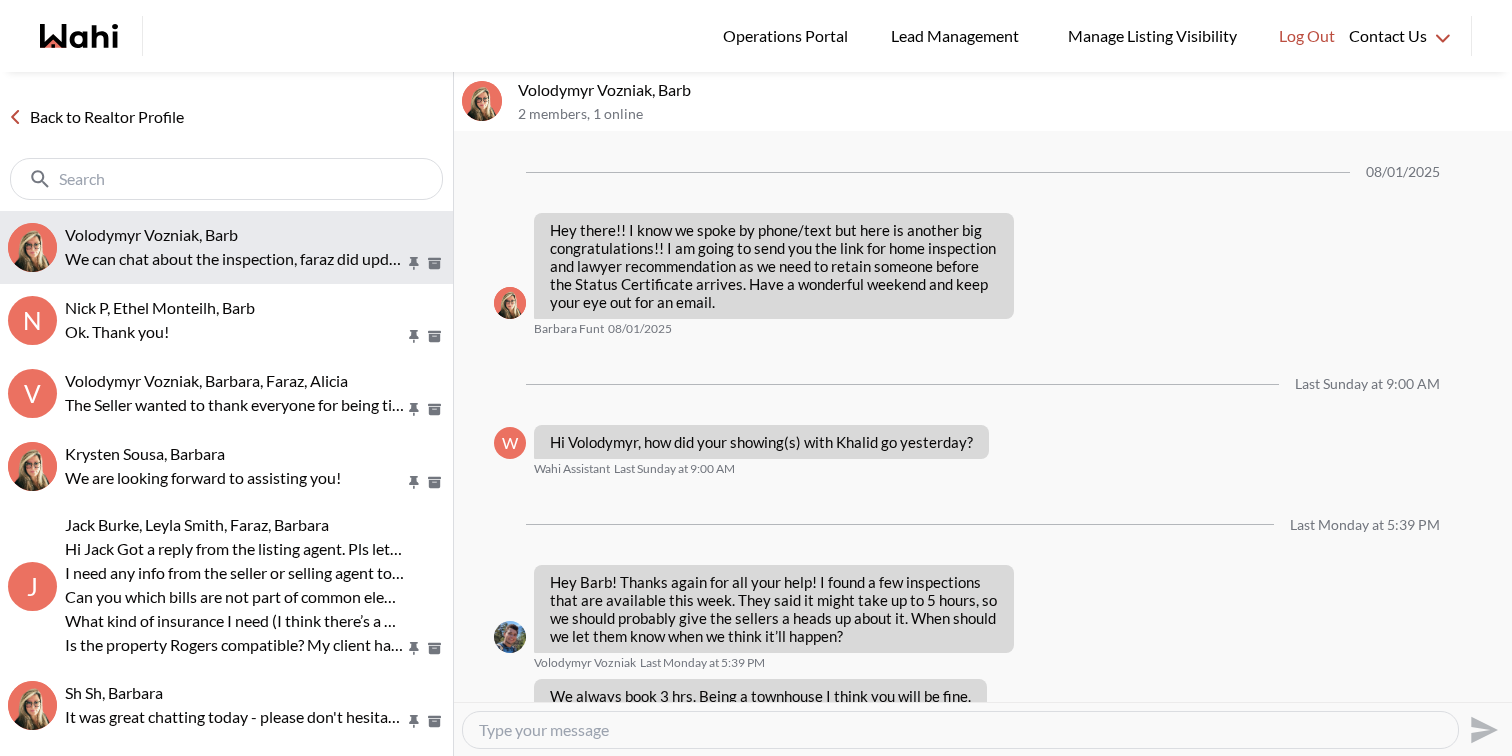 scroll, scrollTop: 2221, scrollLeft: 0, axis: vertical 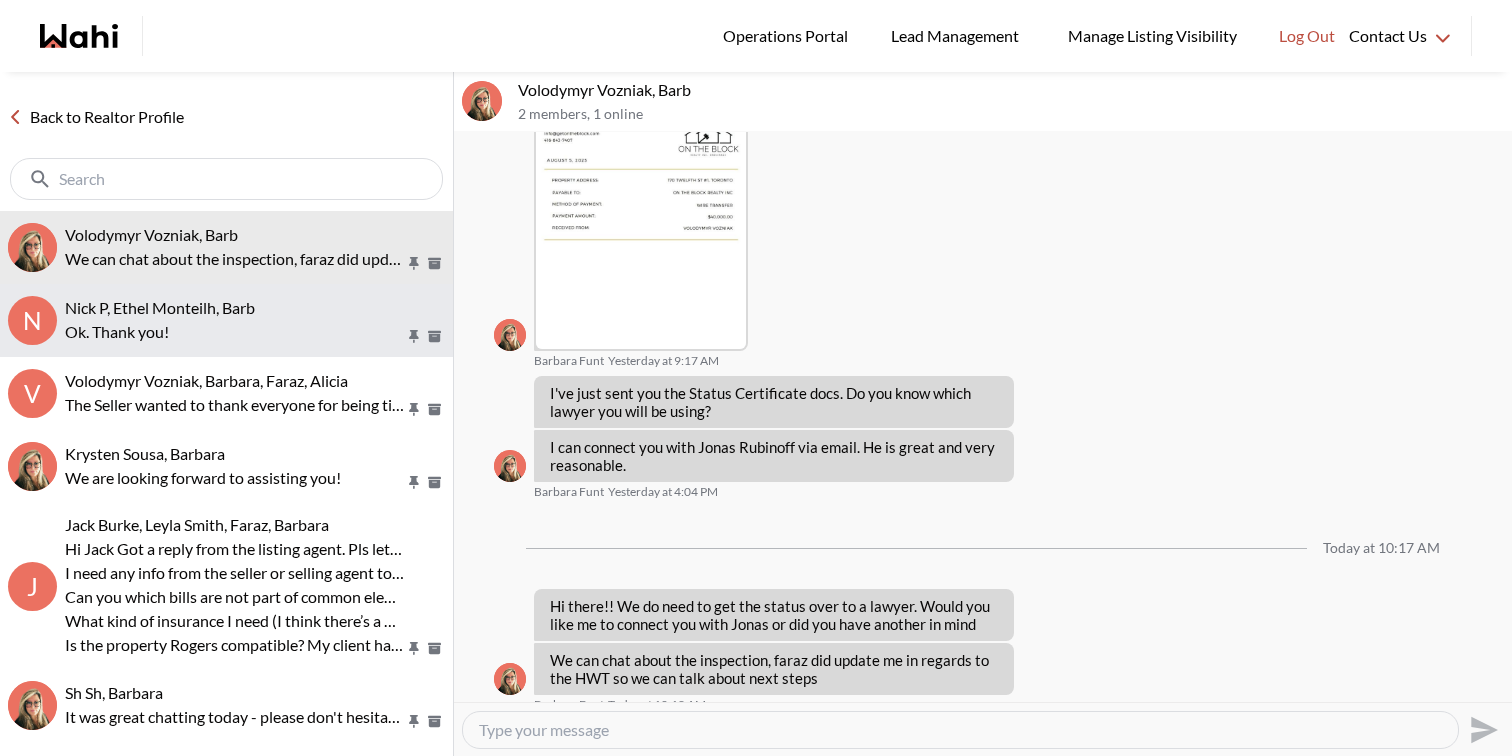 click on "Nick P, Ethel Monteilh, Barb" at bounding box center (160, 307) 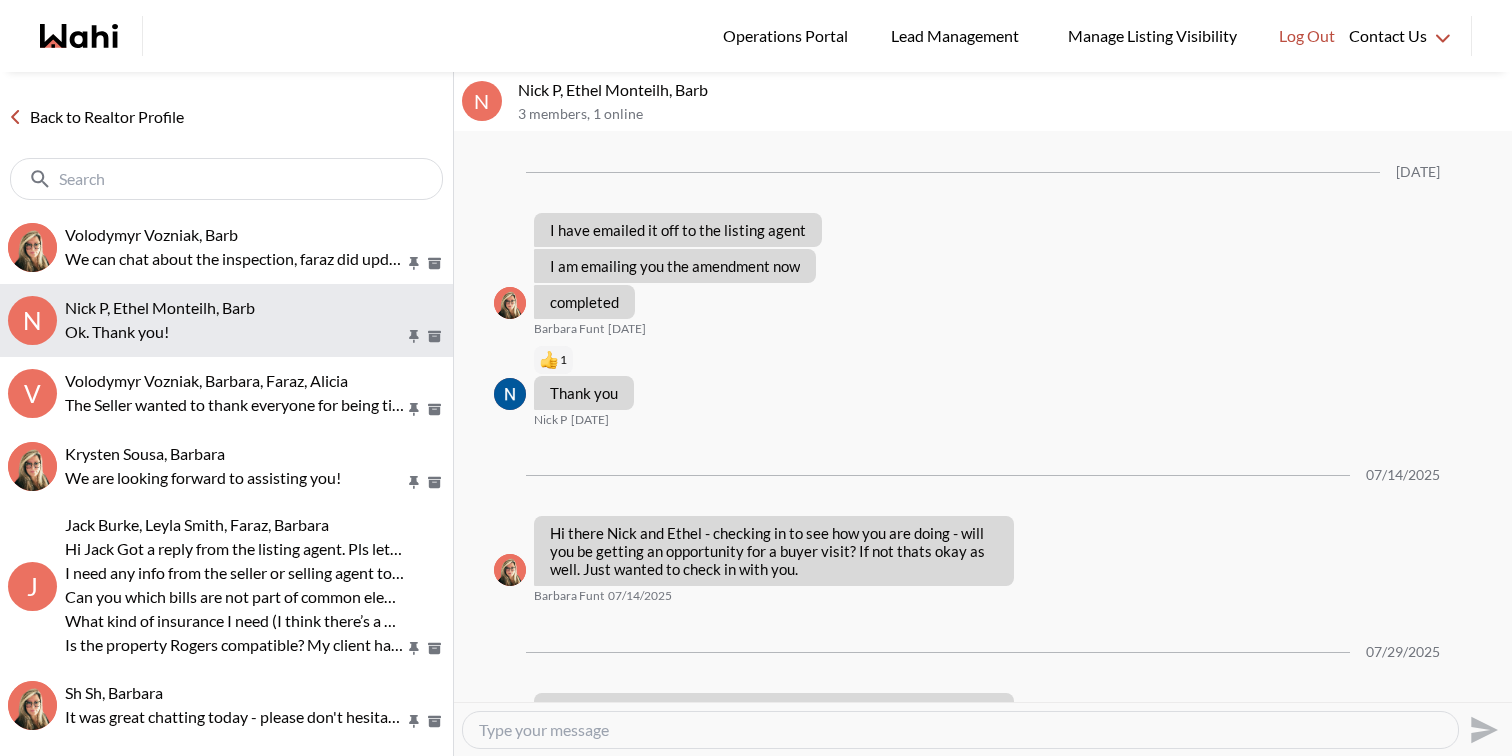 scroll, scrollTop: 1529, scrollLeft: 0, axis: vertical 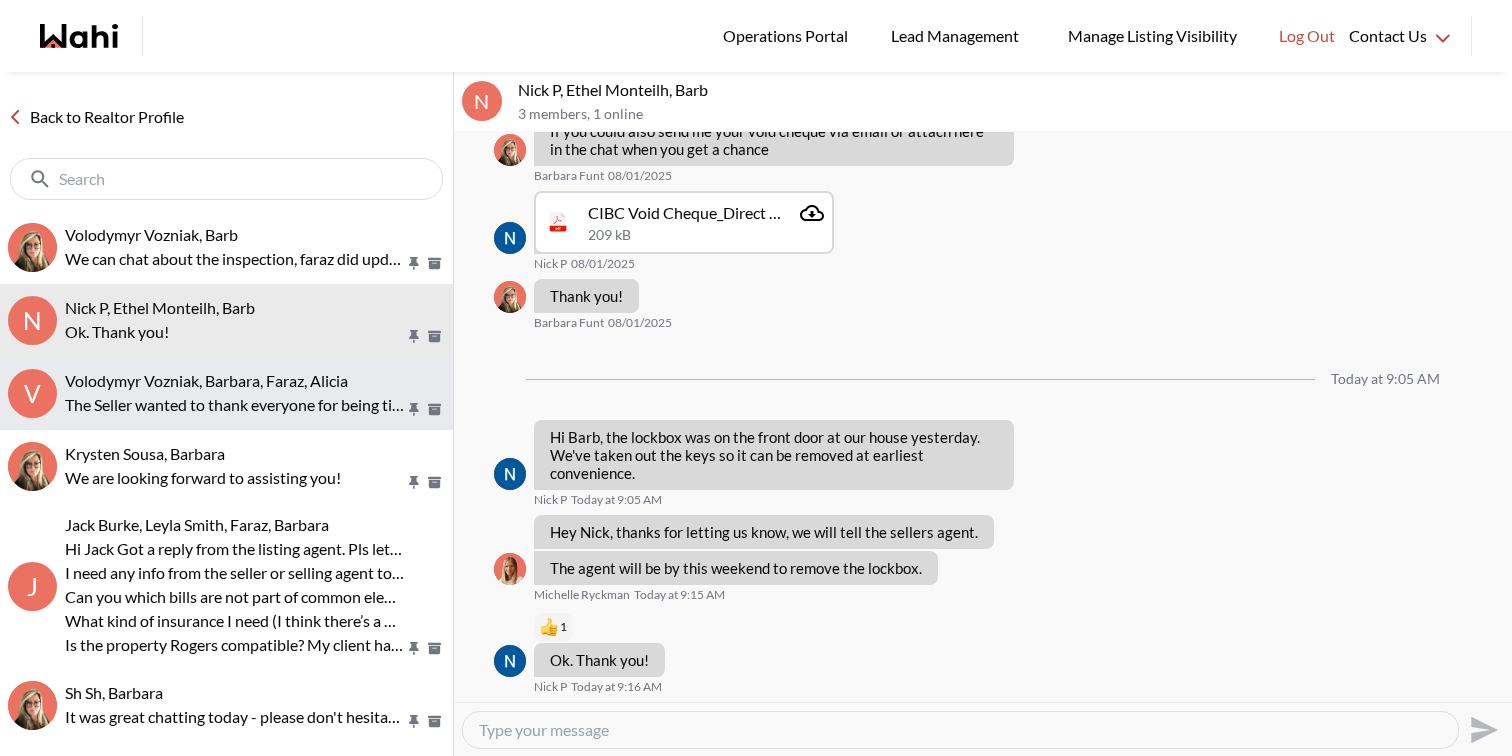 click on "V Volodymyr Vozniak, Barbara, Faraz, Alicia The Seller wanted to thank everyone for being timely today! They appreciated it" at bounding box center [226, 393] 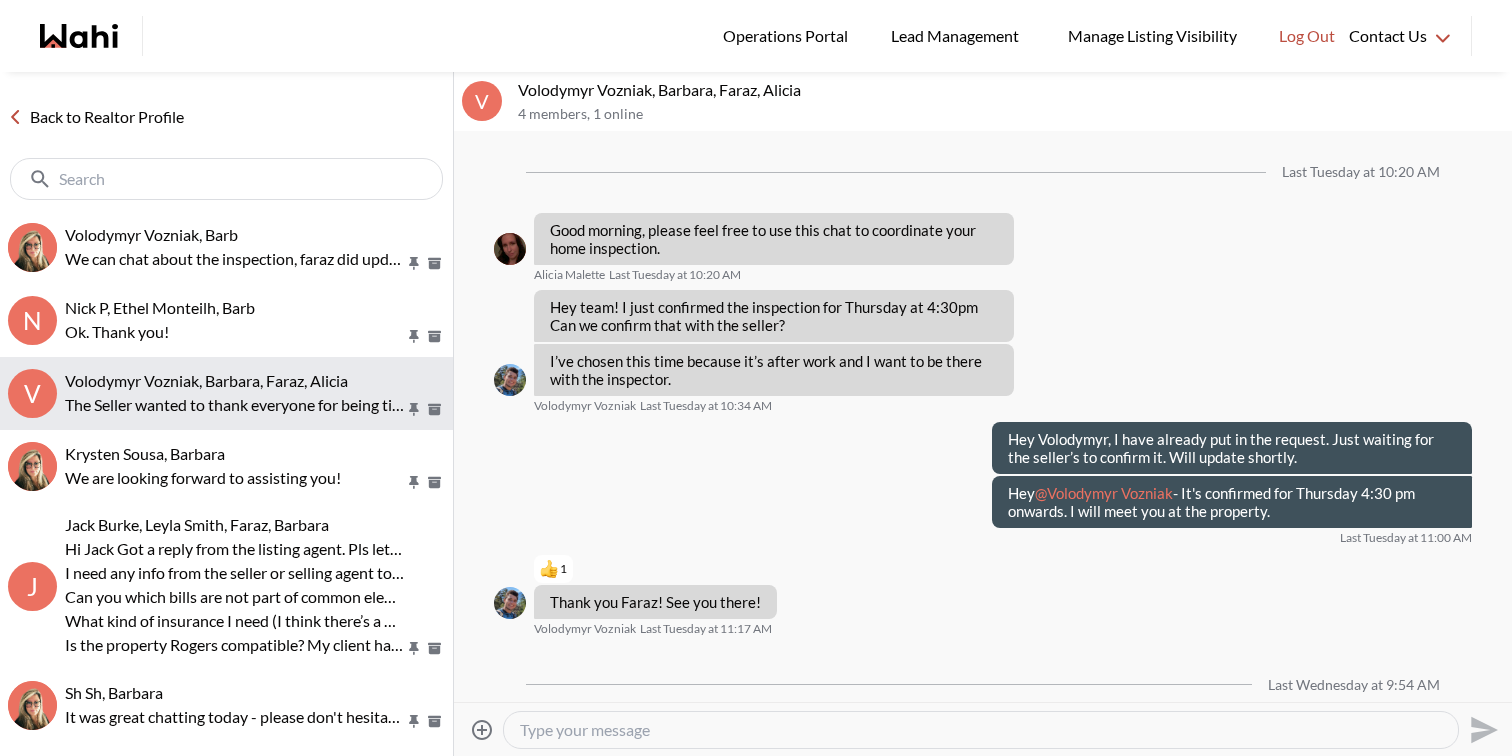 scroll, scrollTop: 1791, scrollLeft: 0, axis: vertical 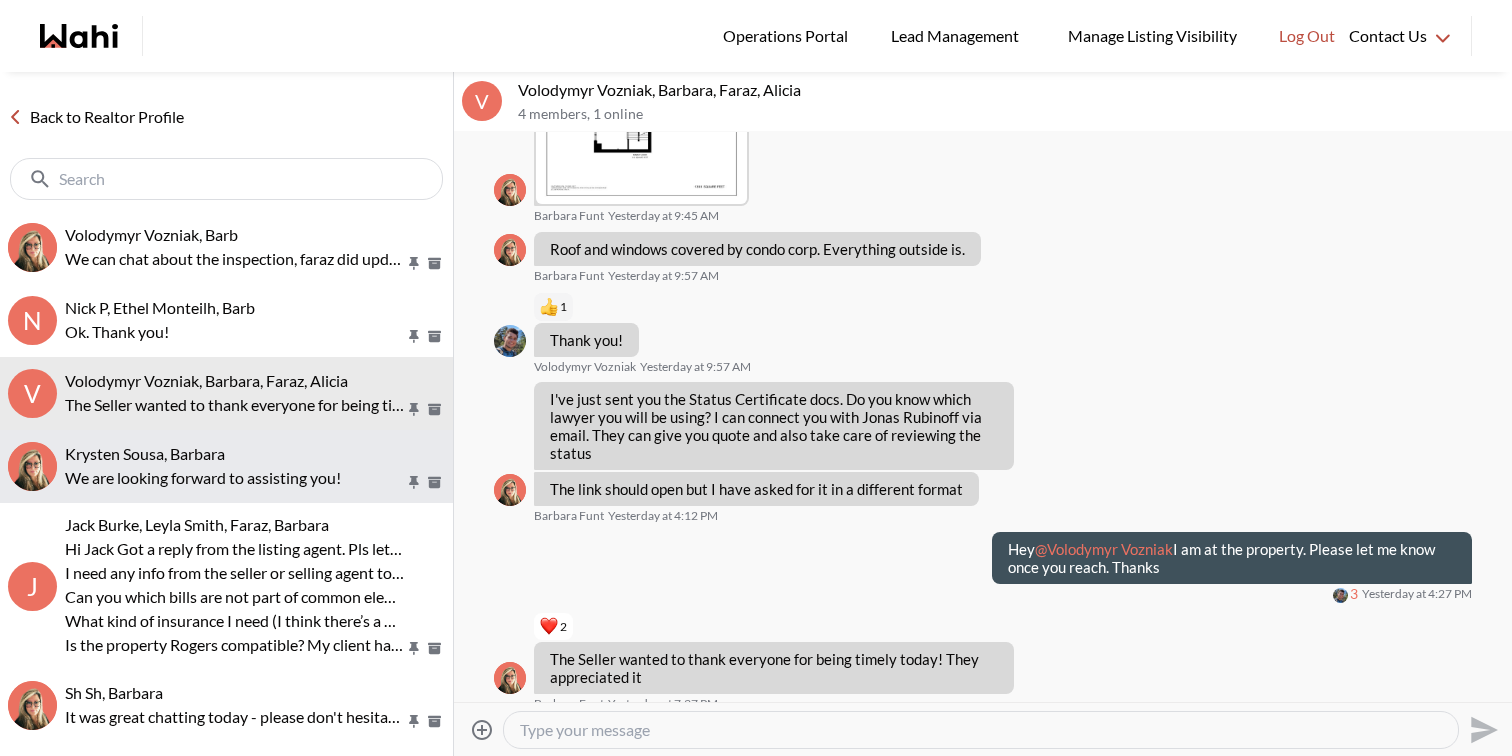click on "Krysten Sousa, Barbara We are looking forward to assisting you!" at bounding box center [226, 466] 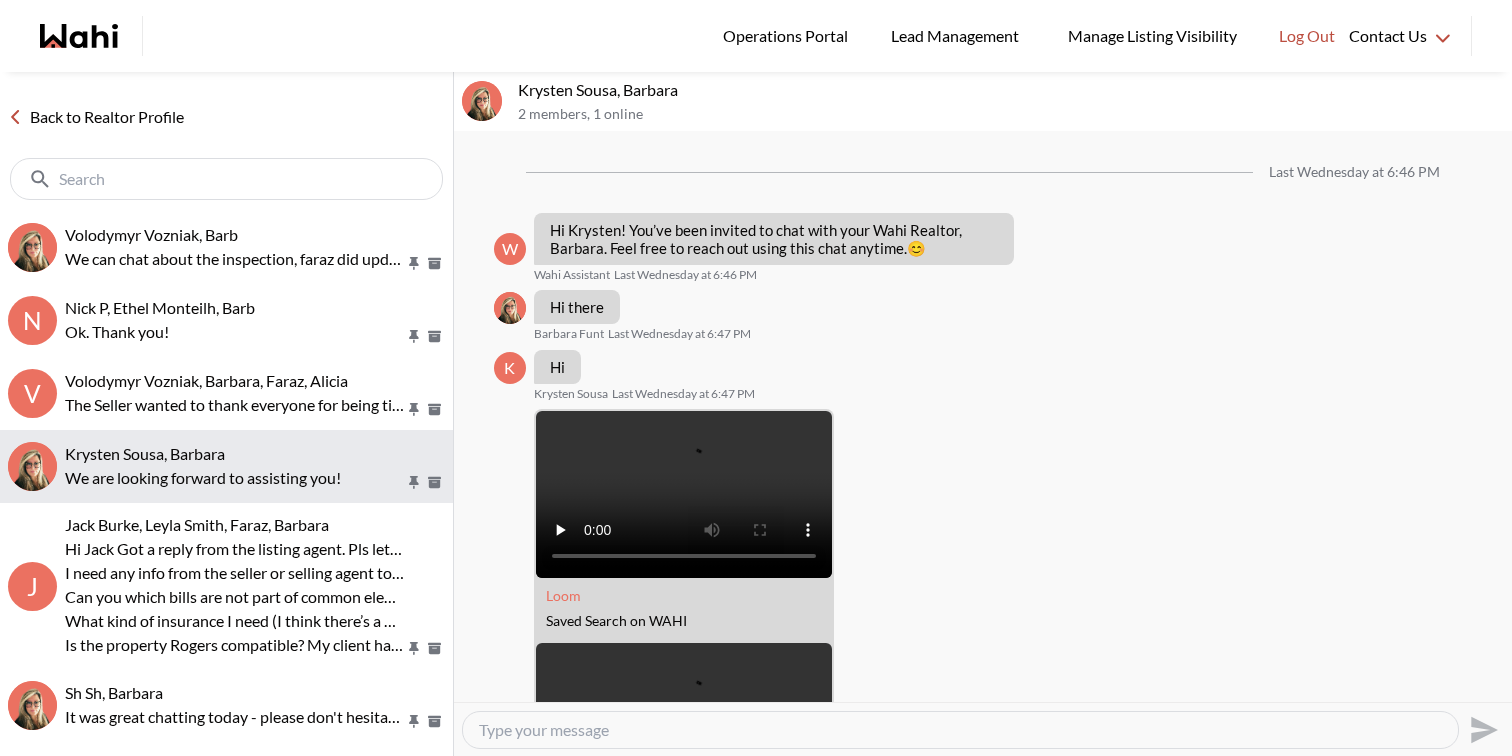 scroll, scrollTop: 2599, scrollLeft: 0, axis: vertical 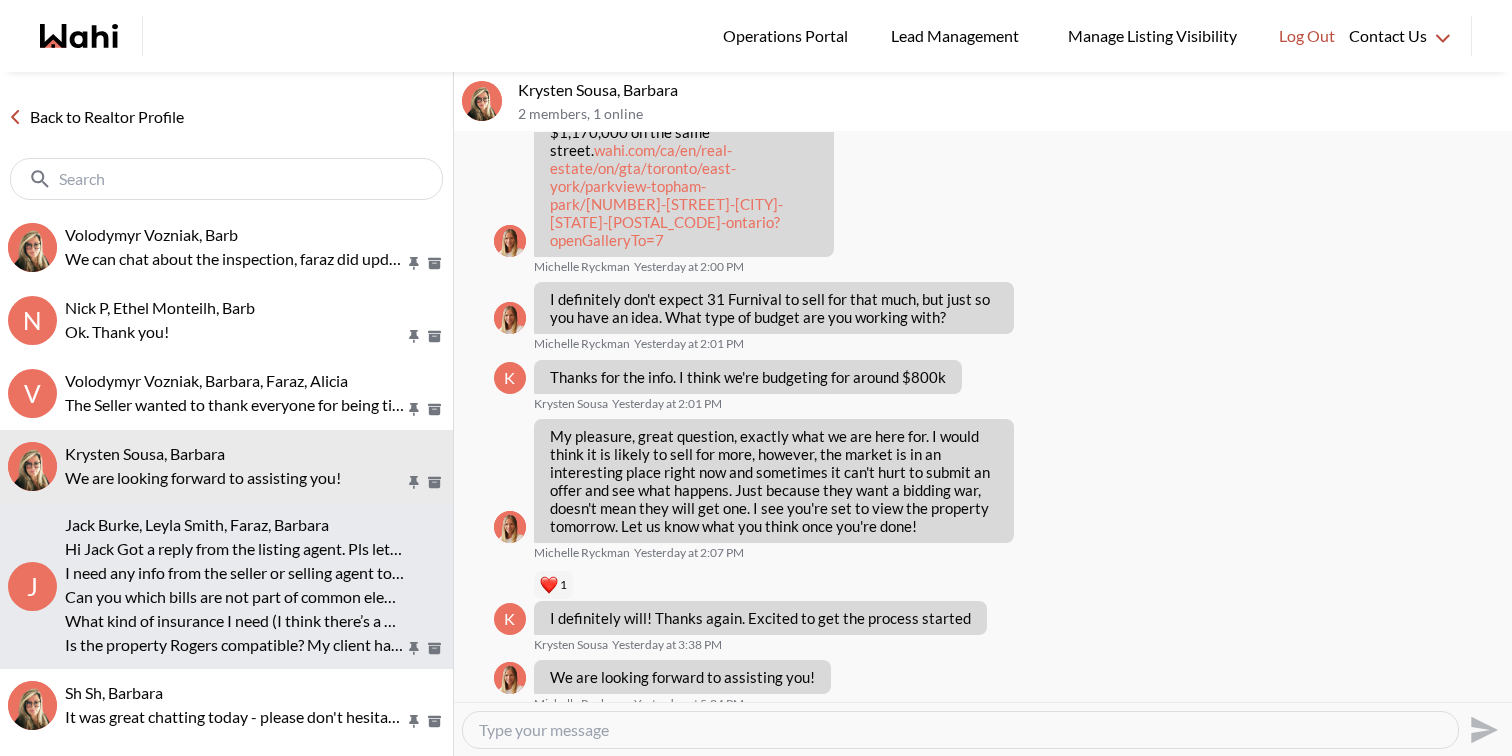 click on "Hi Jack
Got a reply from the listing agent. Pls let me know if you have any other questions. Thanks" at bounding box center (235, 549) 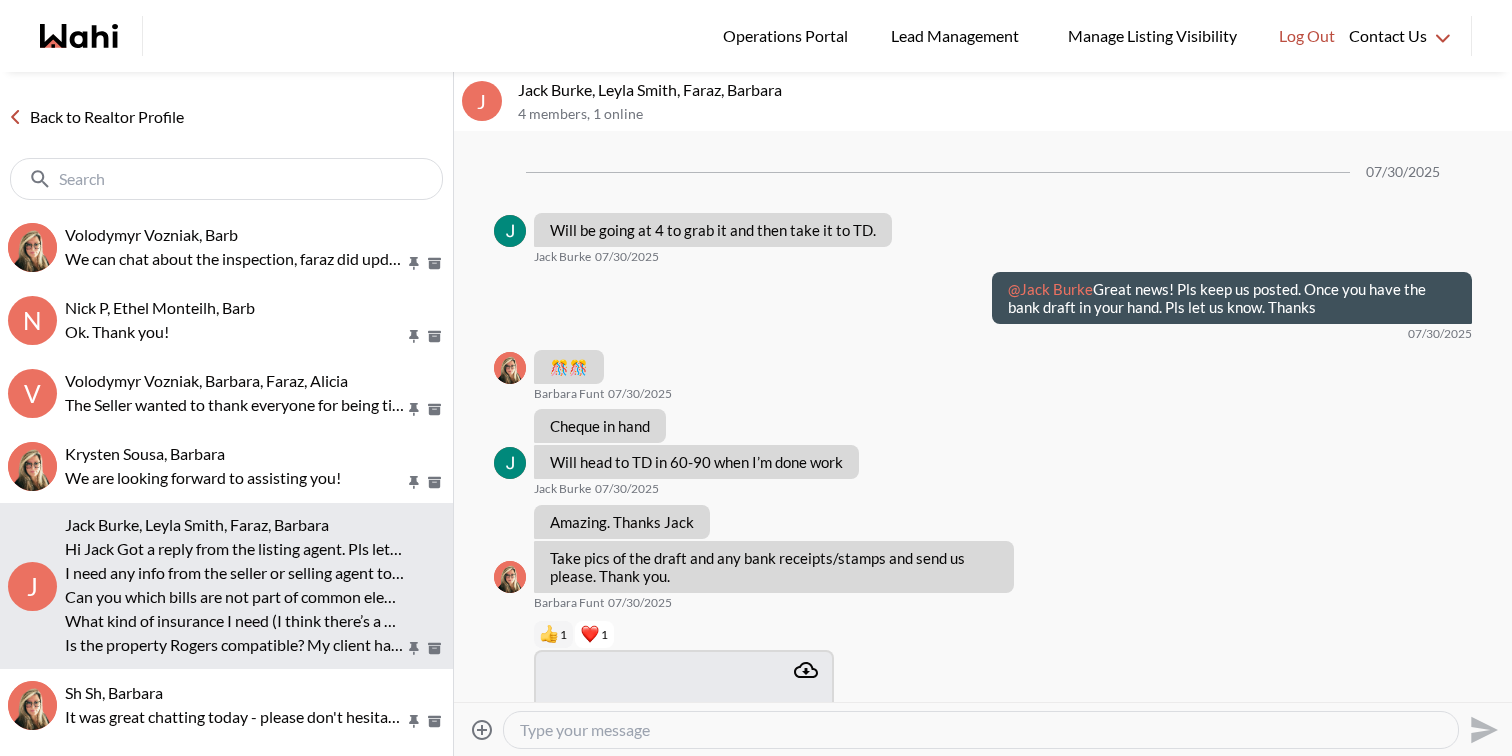 scroll, scrollTop: 3186, scrollLeft: 0, axis: vertical 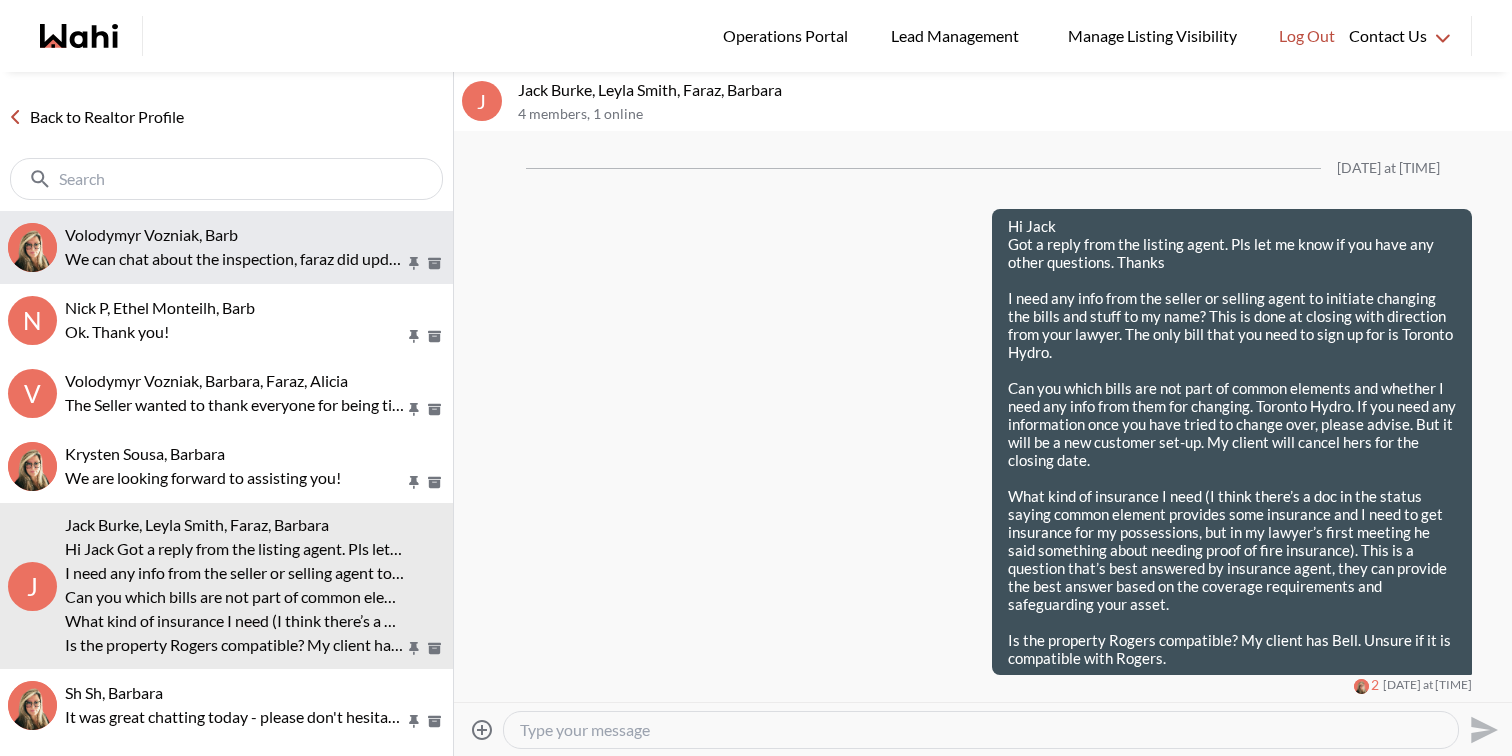 click on "Volodymyr Vozniak, Barb" at bounding box center [151, 234] 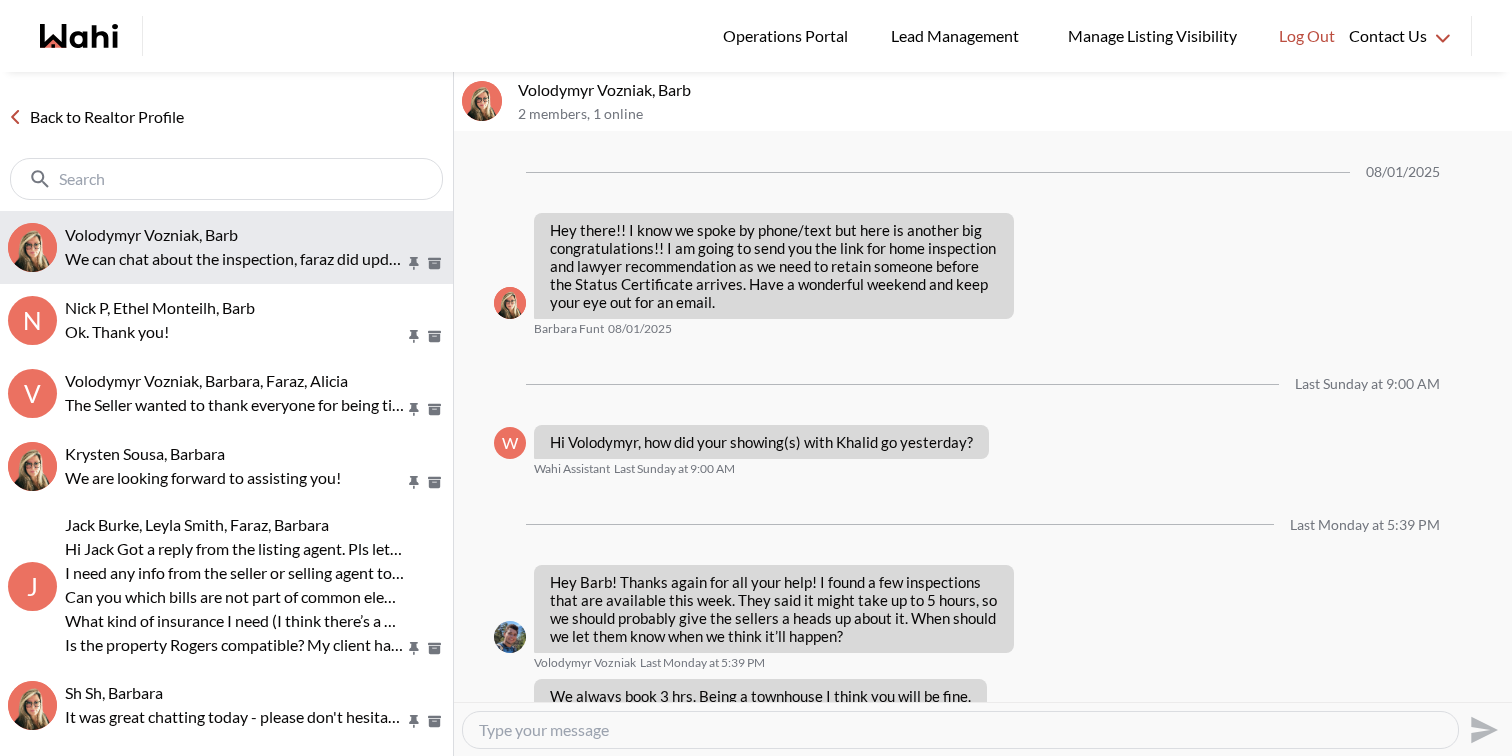 scroll, scrollTop: 2221, scrollLeft: 0, axis: vertical 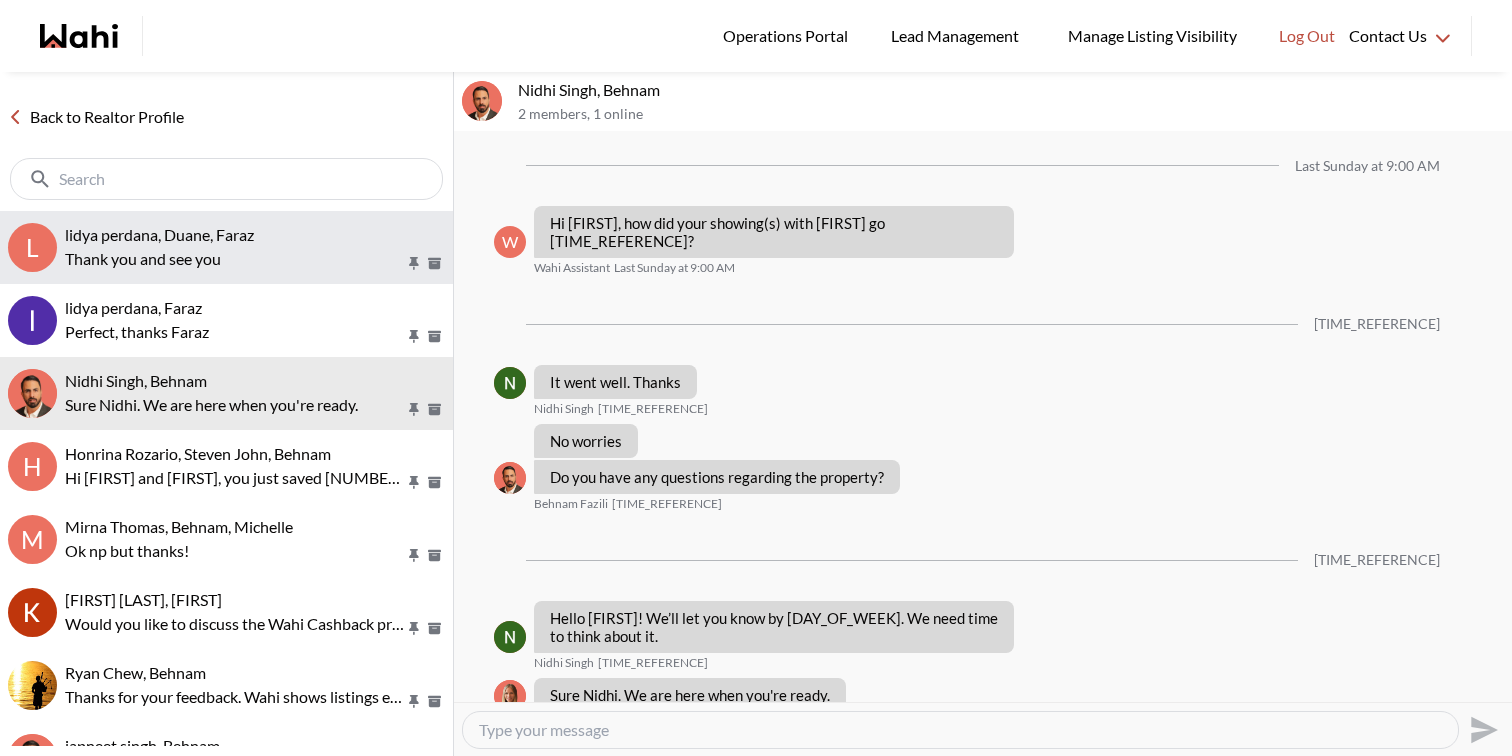 click on "Thank you and see you" at bounding box center [235, 259] 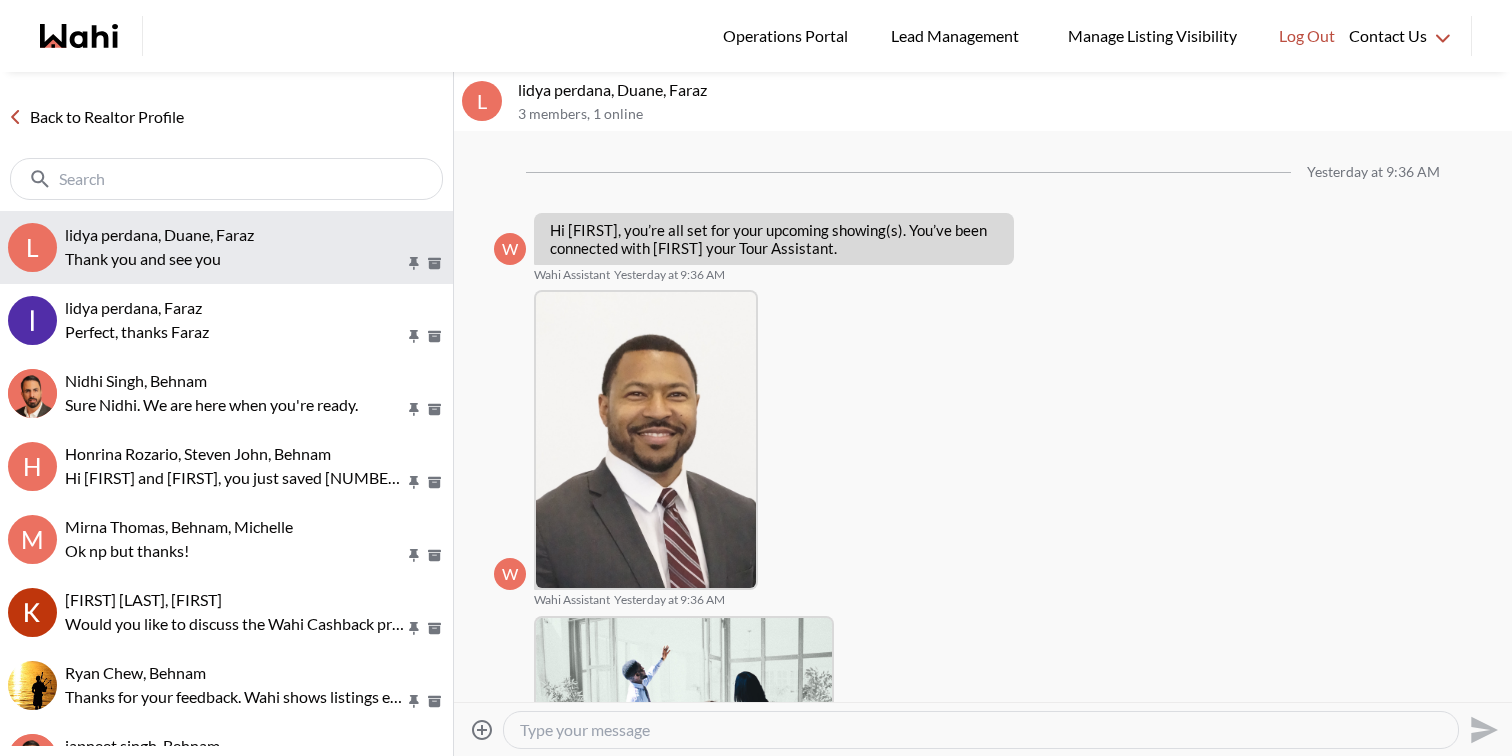 scroll, scrollTop: 854, scrollLeft: 0, axis: vertical 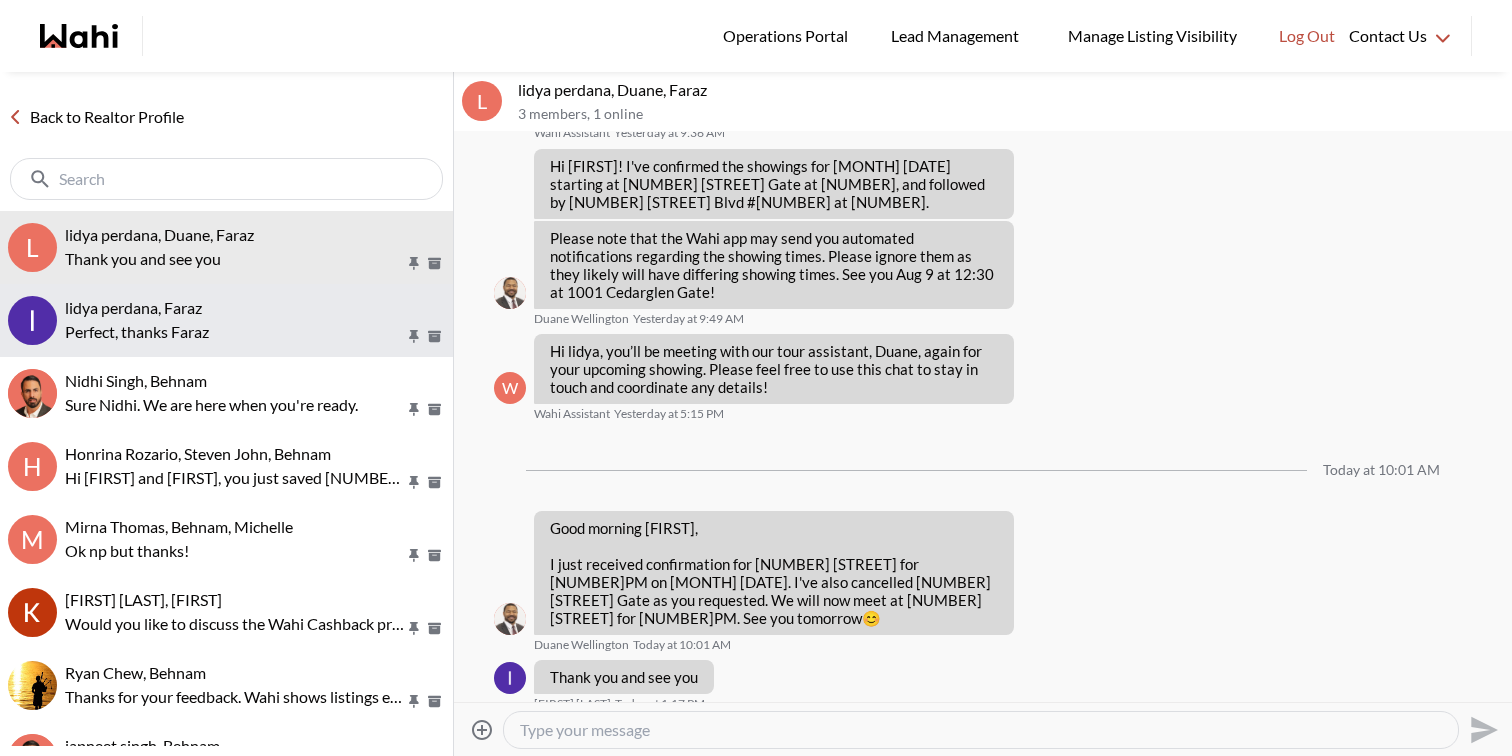 click on "lidya perdana, Faraz" at bounding box center [255, 308] 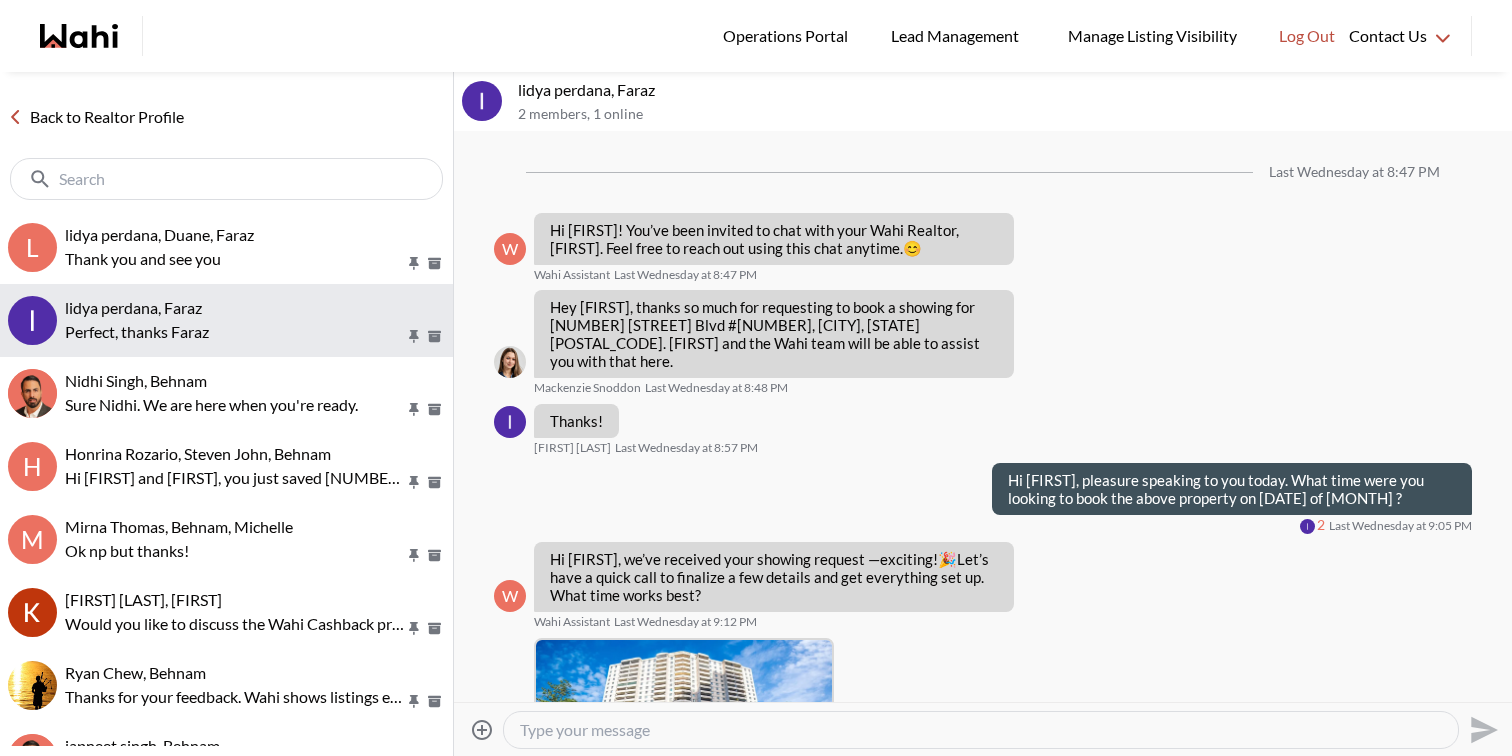 scroll, scrollTop: 872, scrollLeft: 0, axis: vertical 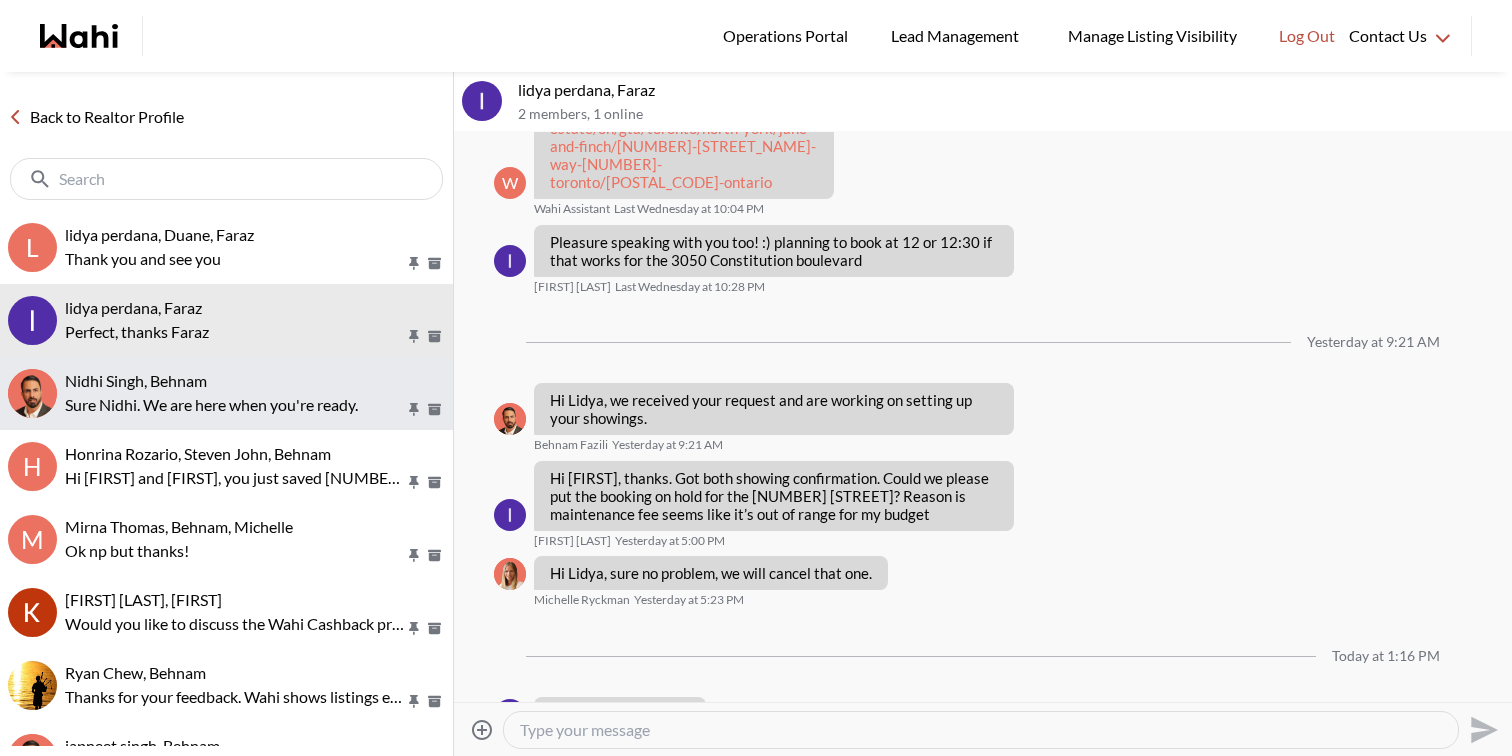 click on "[FIRST] [LAST], [FIRST] We are here when you're ready." at bounding box center (226, 393) 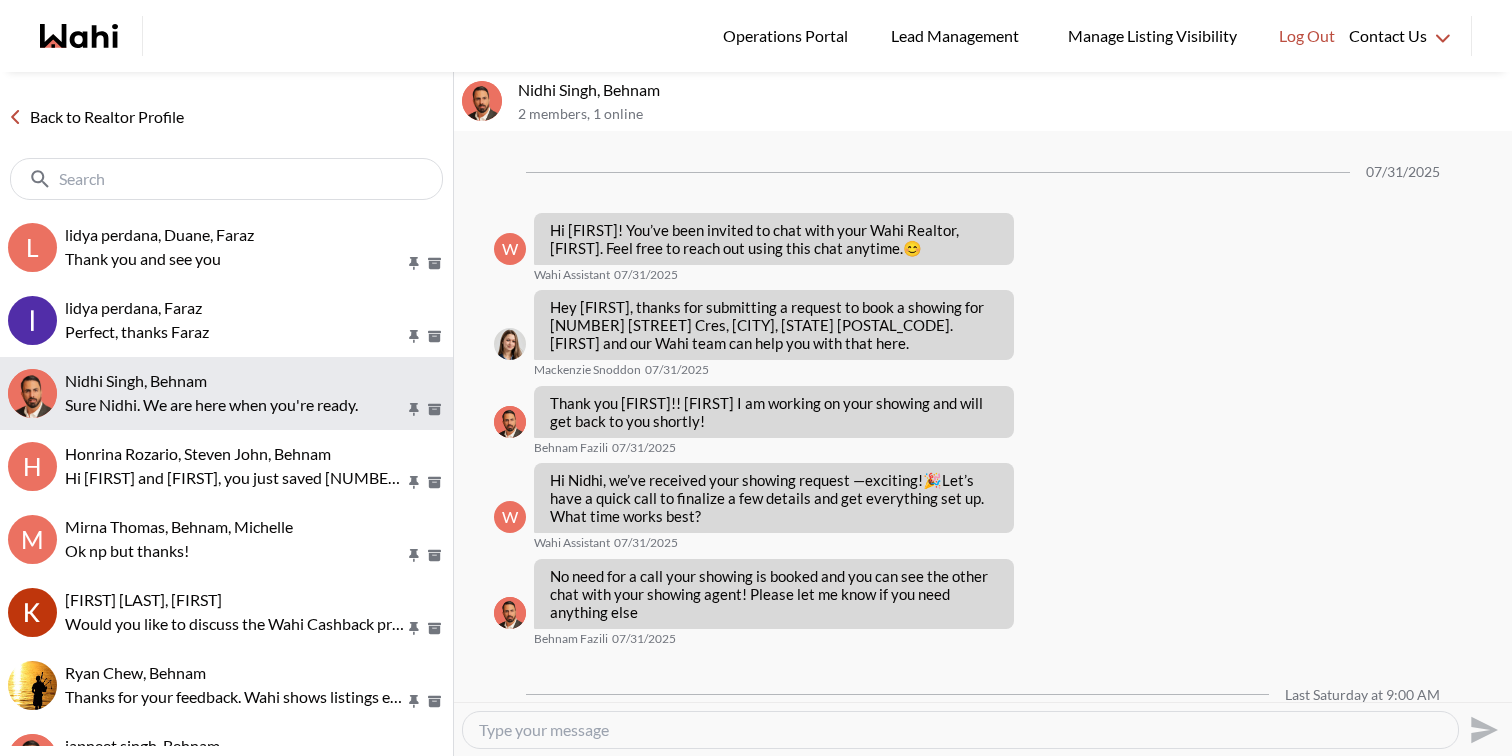 scroll, scrollTop: 765, scrollLeft: 0, axis: vertical 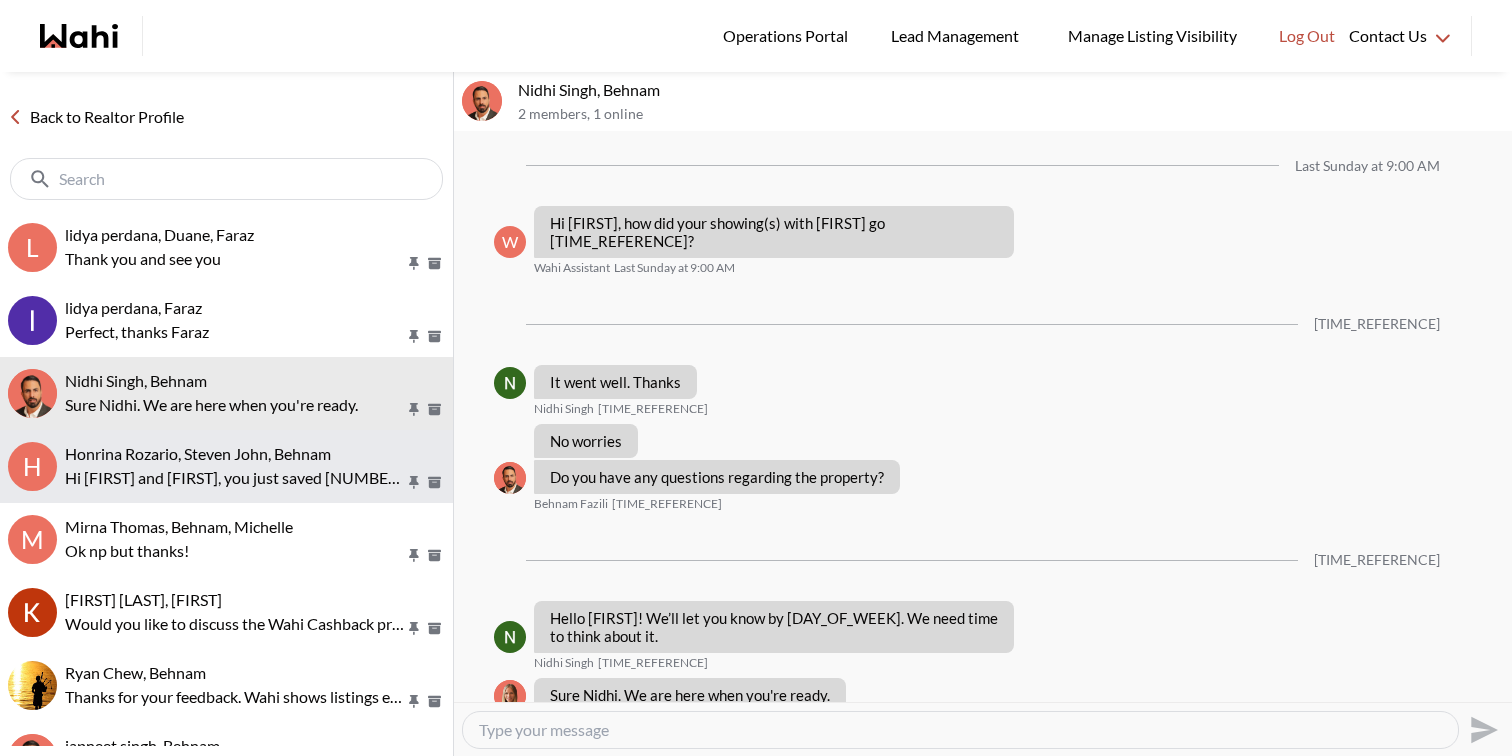 click on "Honrina Rozario, Steven John, Behnam" at bounding box center (198, 453) 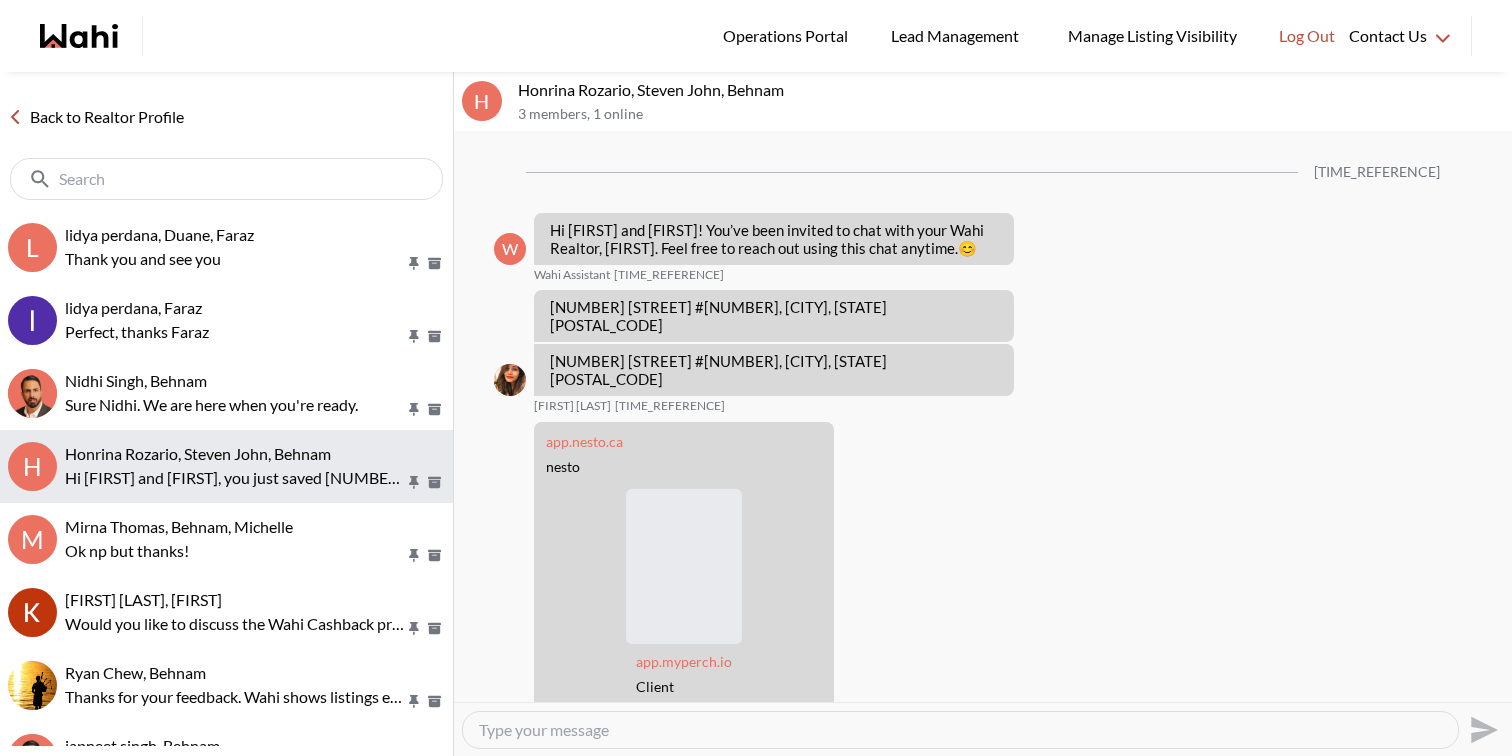 scroll, scrollTop: 1158, scrollLeft: 0, axis: vertical 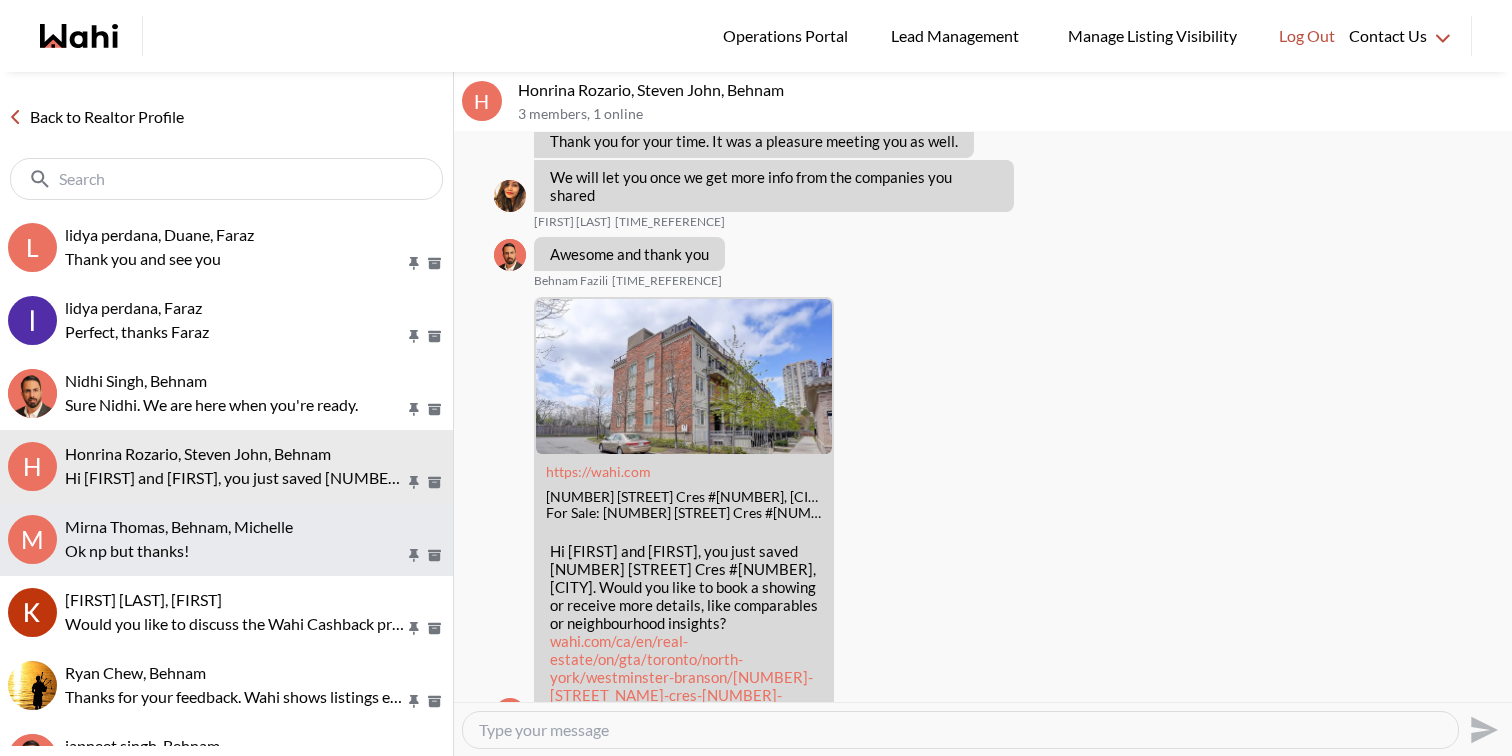 click on "Mirna Thomas, Behnam, Michelle" at bounding box center (179, 526) 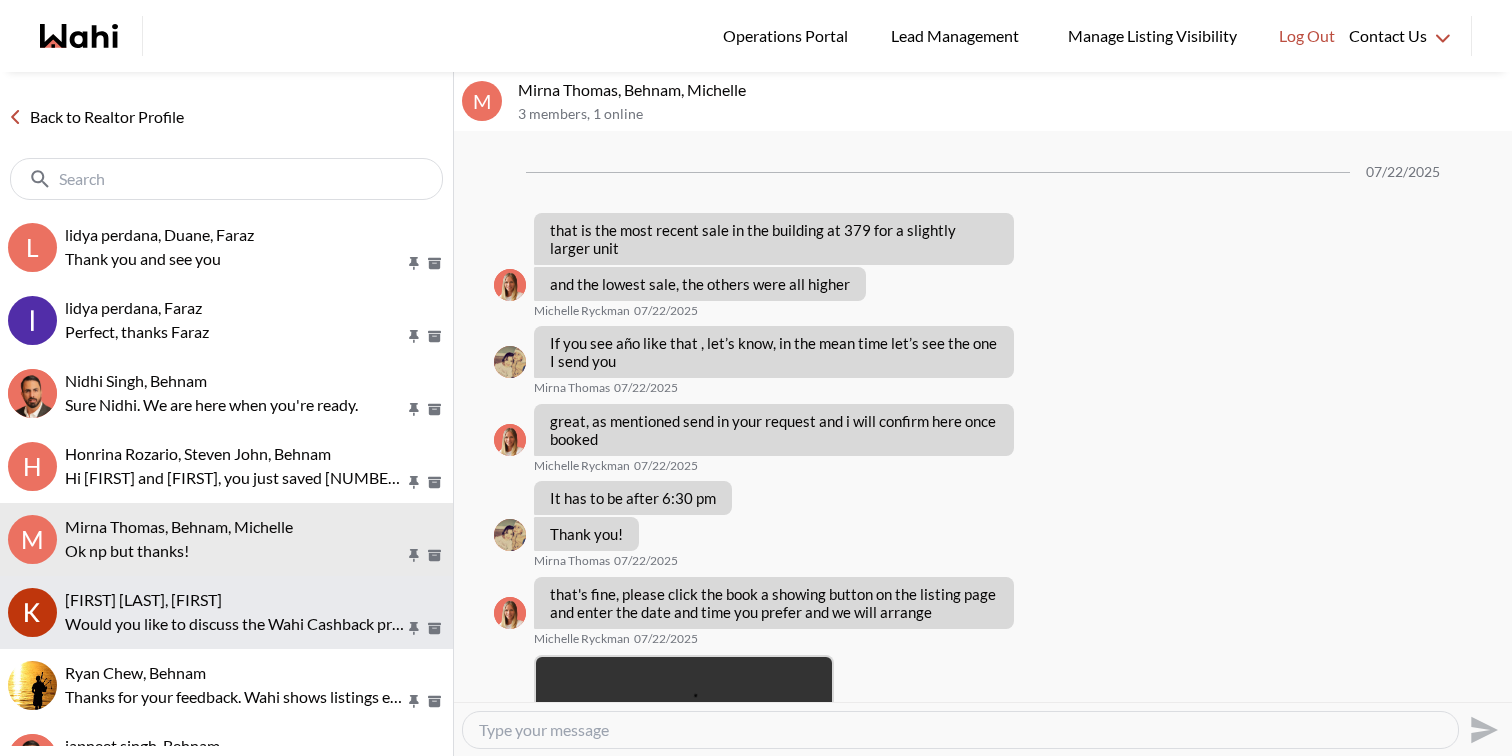 scroll, scrollTop: 3057, scrollLeft: 0, axis: vertical 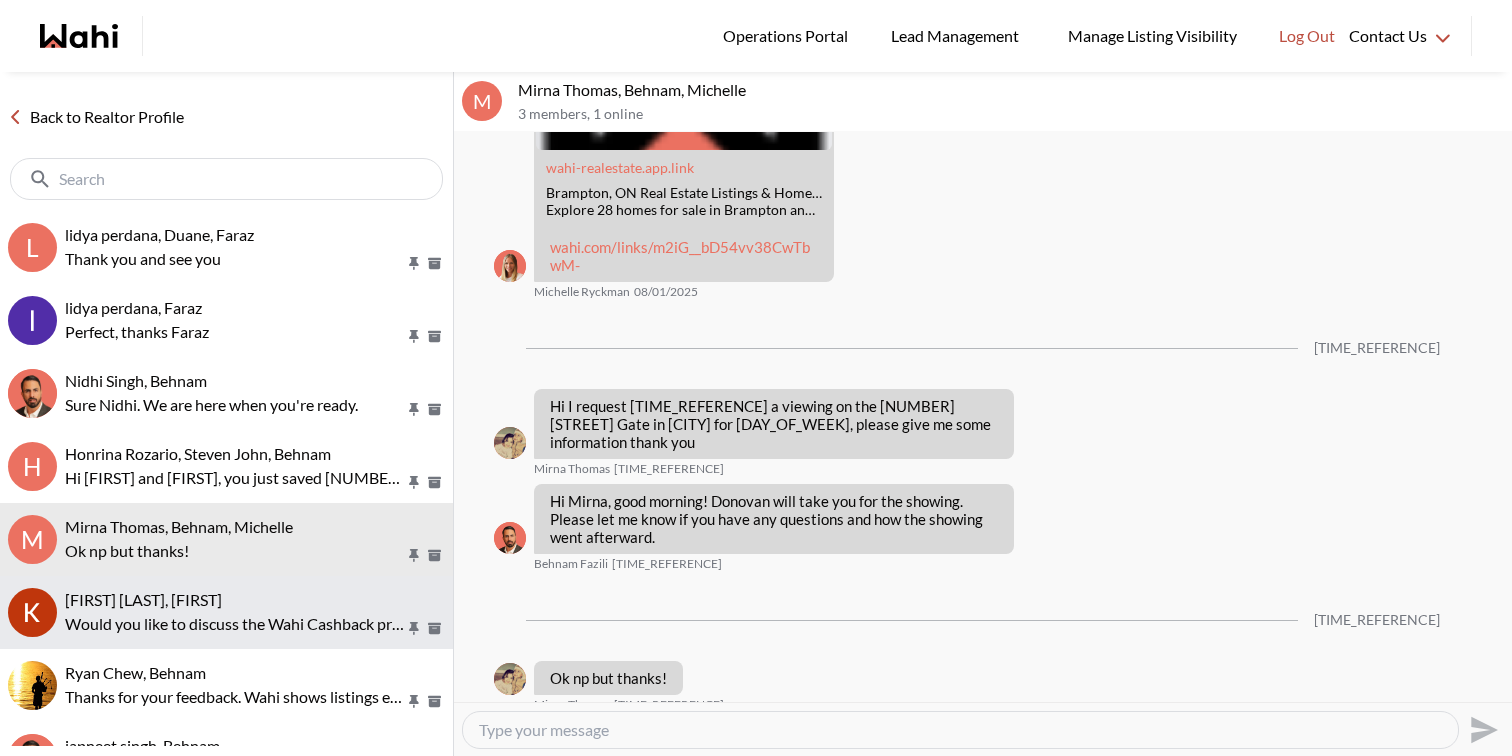 click on "Would you like to discuss the Wahi Cashback program with a realtor and then we can book the viewing?" at bounding box center [235, 624] 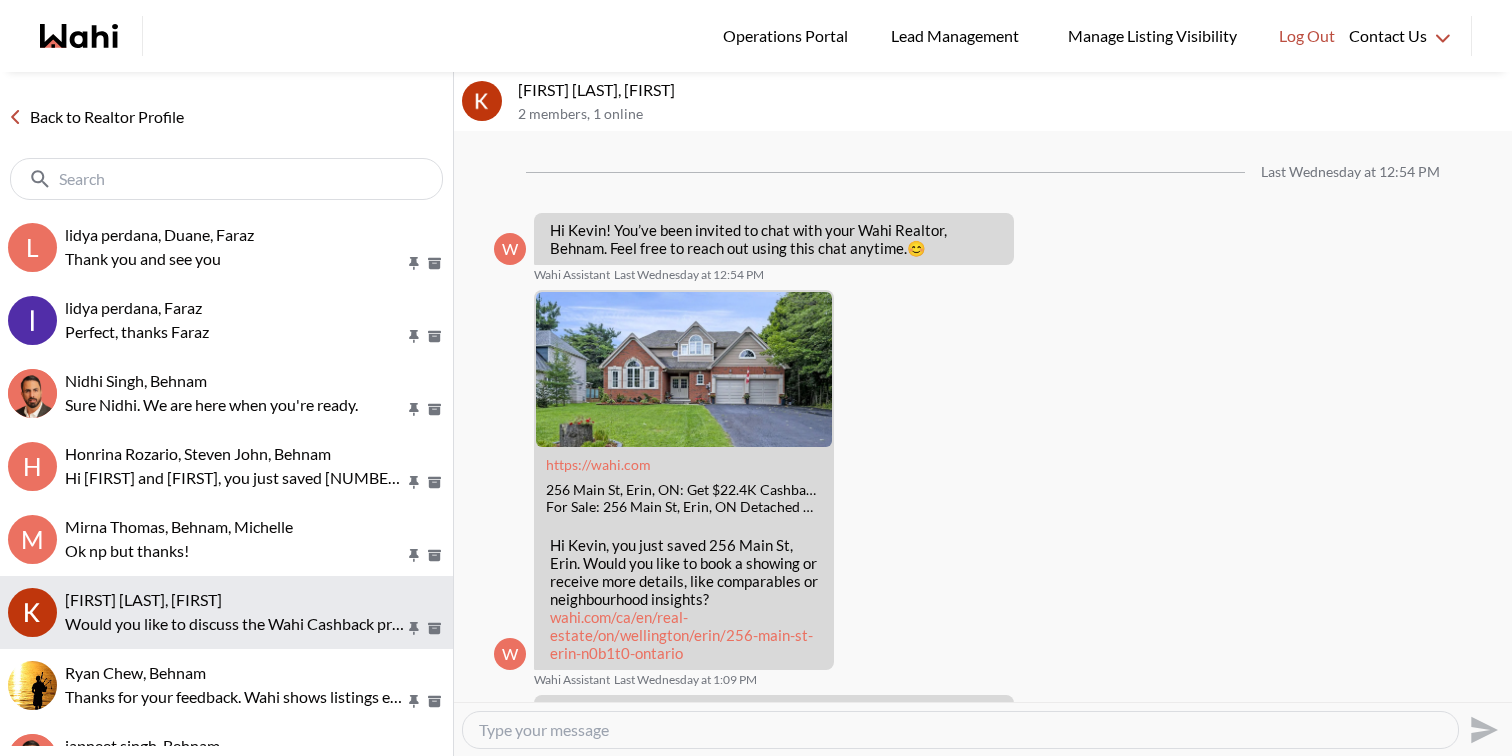 scroll, scrollTop: 829, scrollLeft: 0, axis: vertical 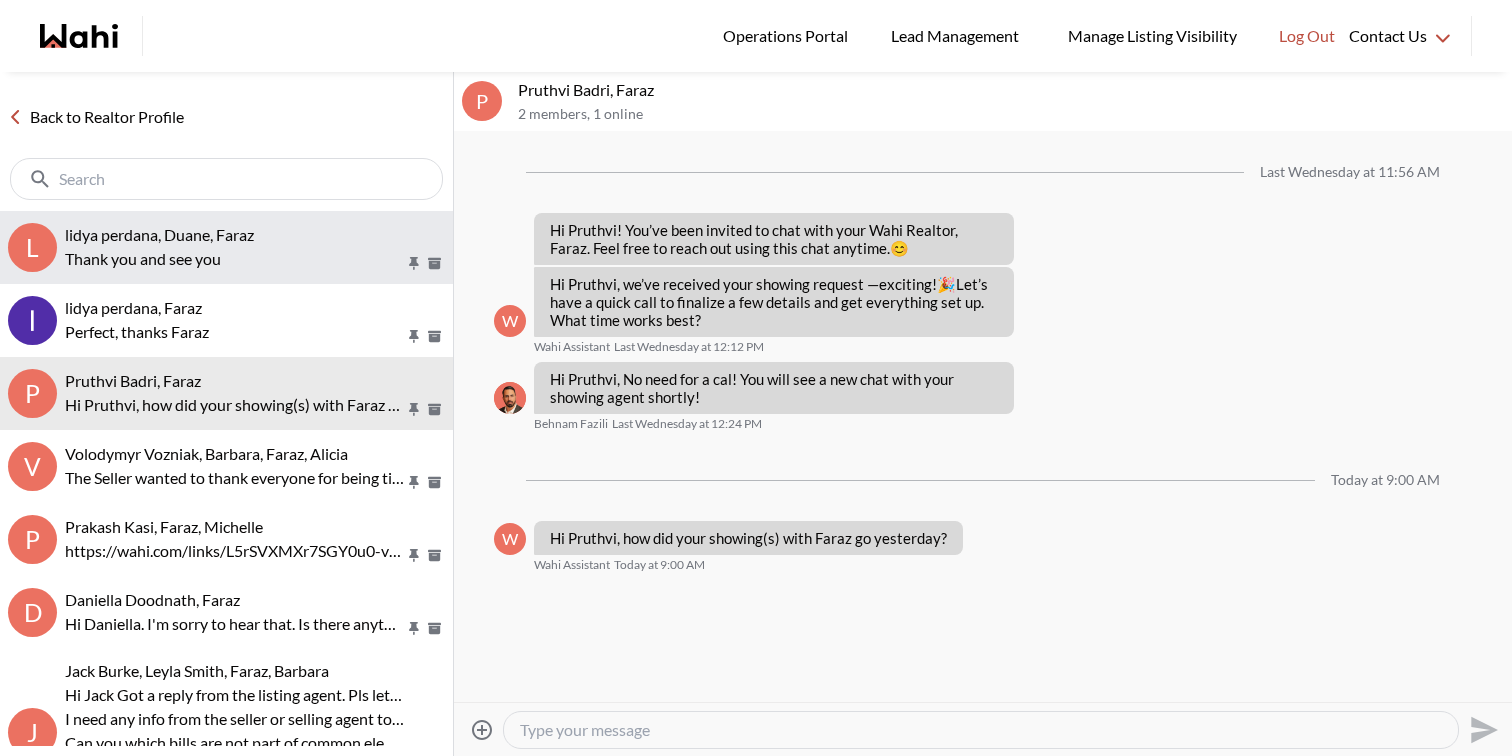 click on "lidya perdana, Duane, Faraz" at bounding box center (159, 234) 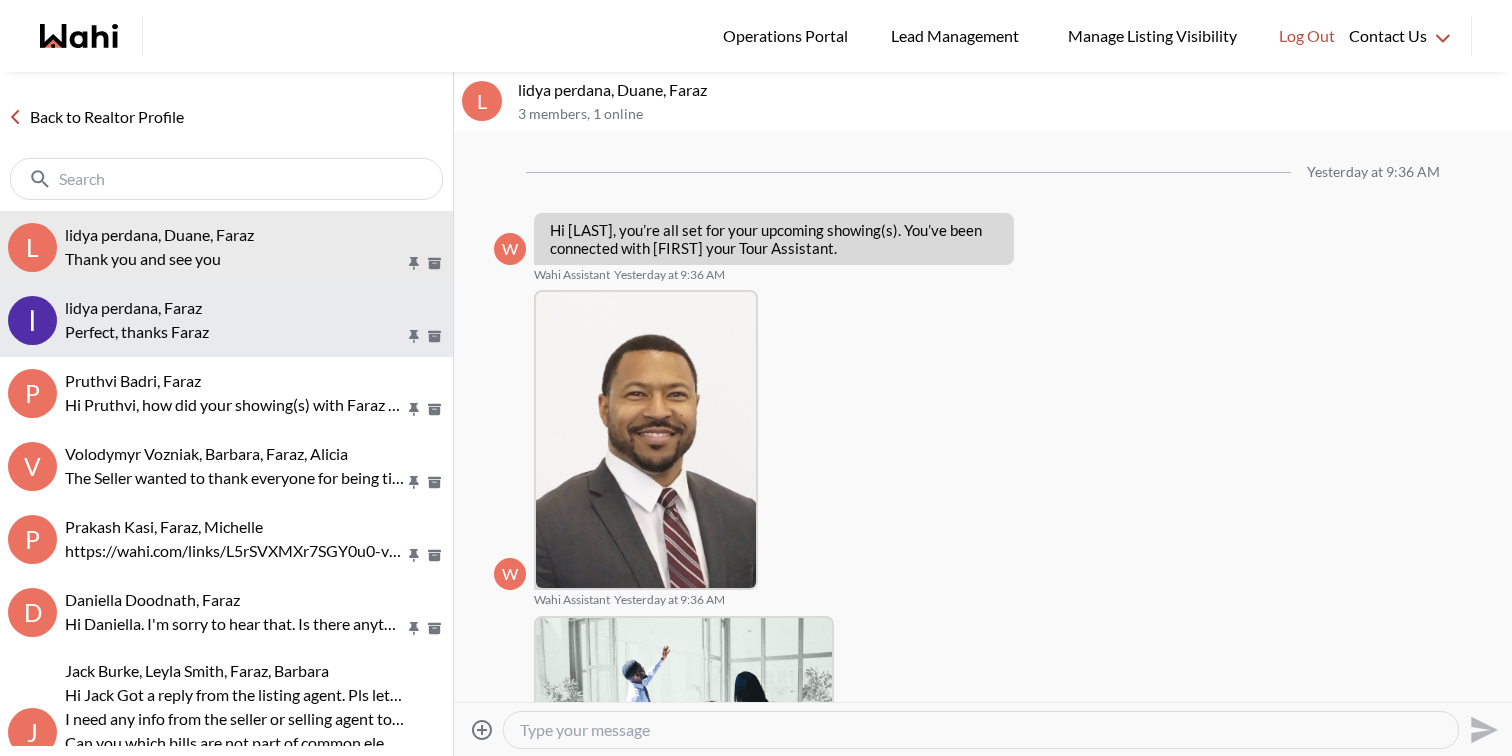 scroll, scrollTop: 854, scrollLeft: 0, axis: vertical 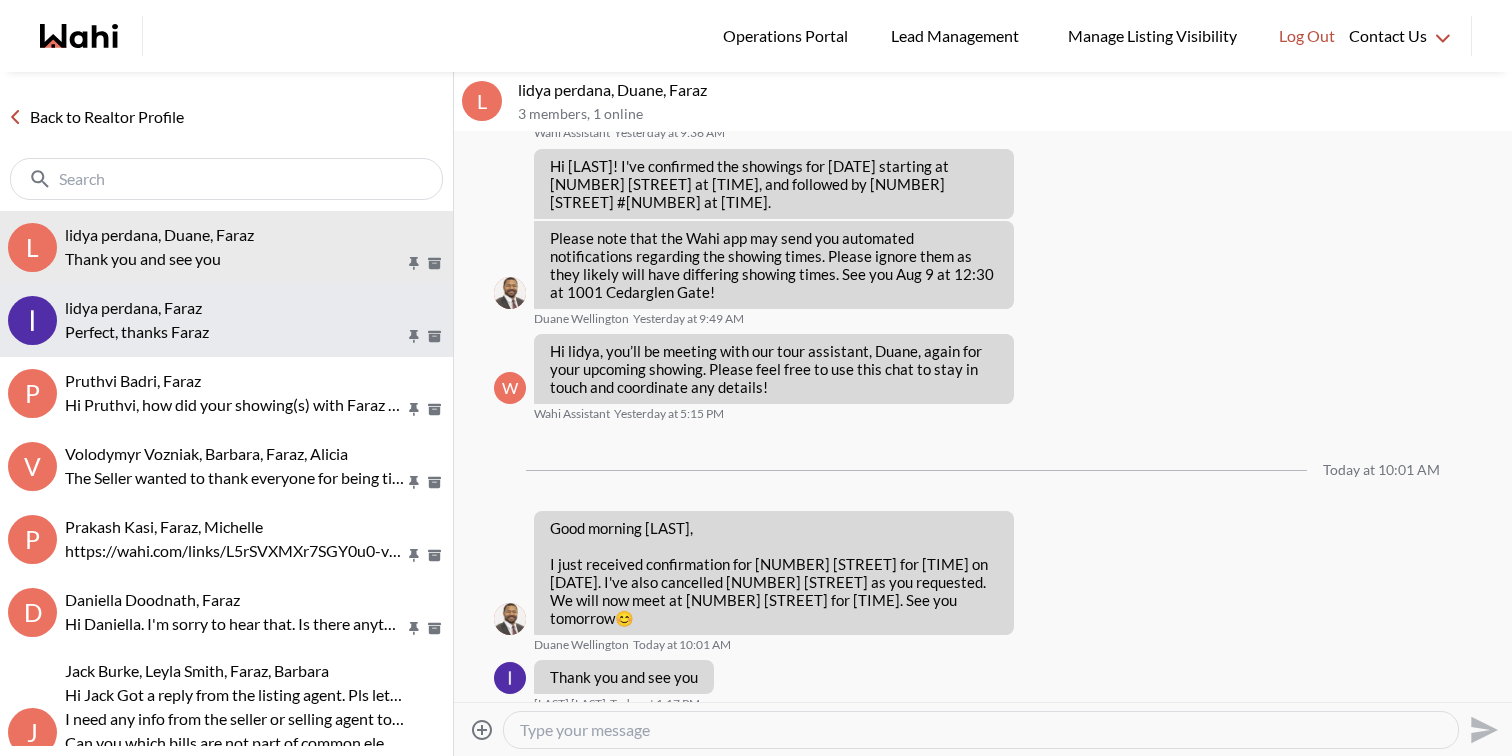 click on "lidya perdana, Faraz" at bounding box center [133, 307] 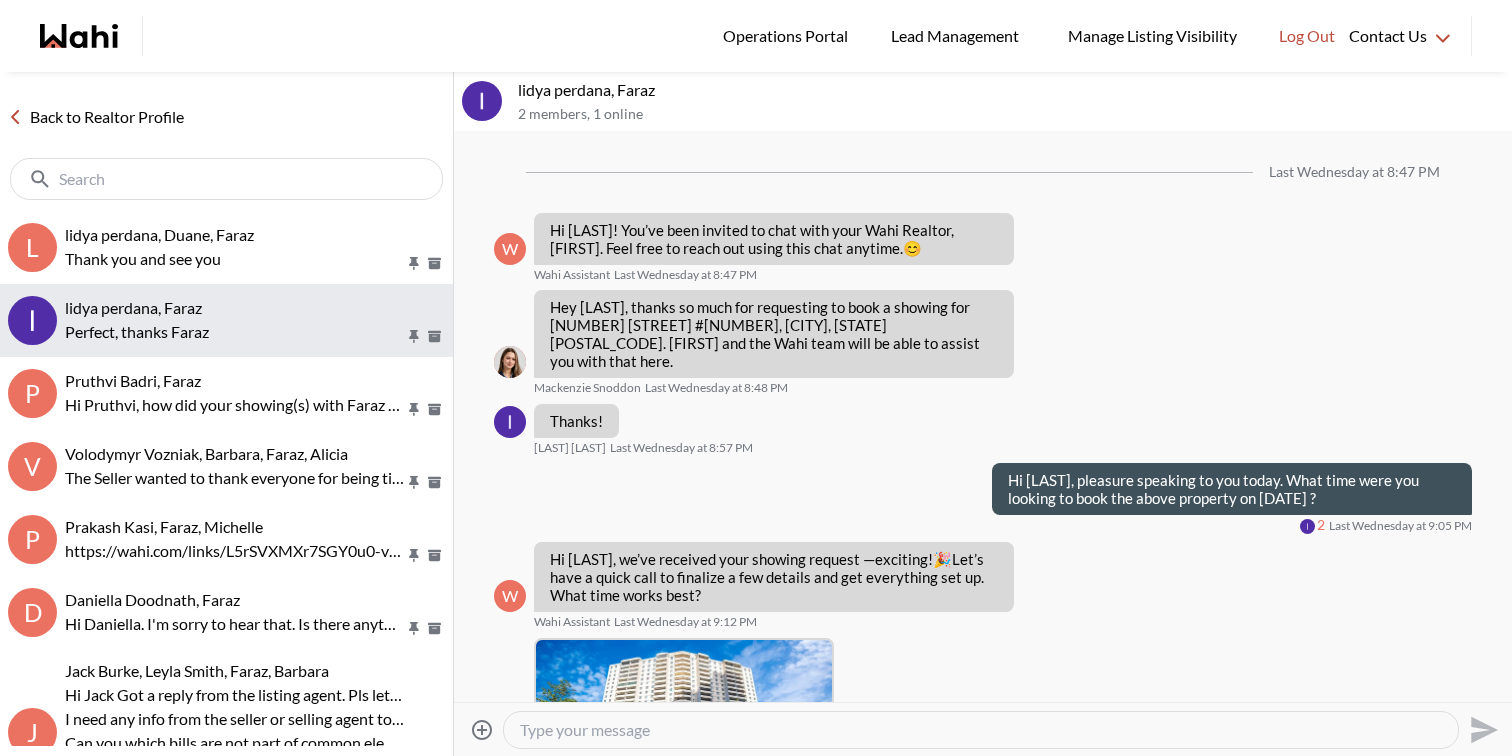 scroll, scrollTop: 872, scrollLeft: 0, axis: vertical 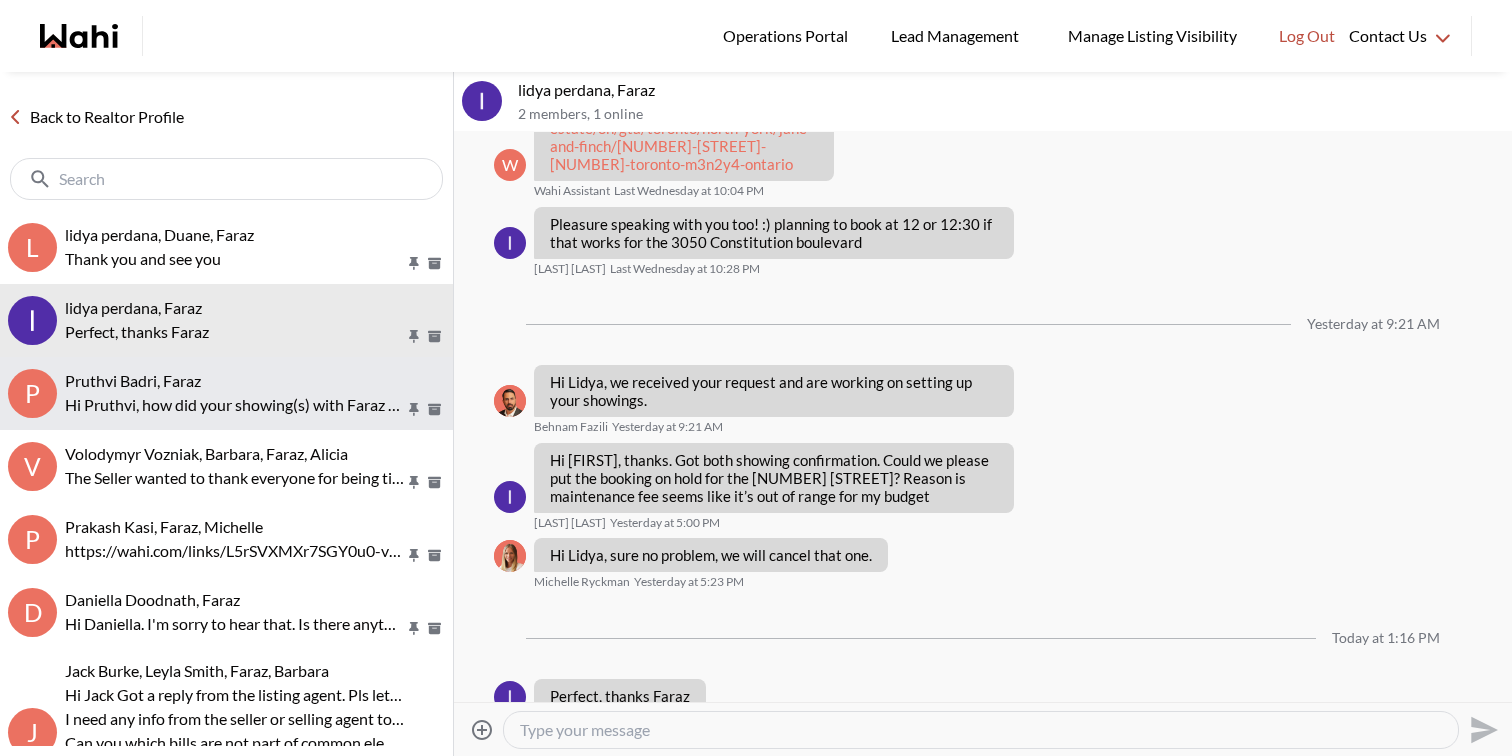 click on "Pruthvi Badri, Faraz" at bounding box center [133, 380] 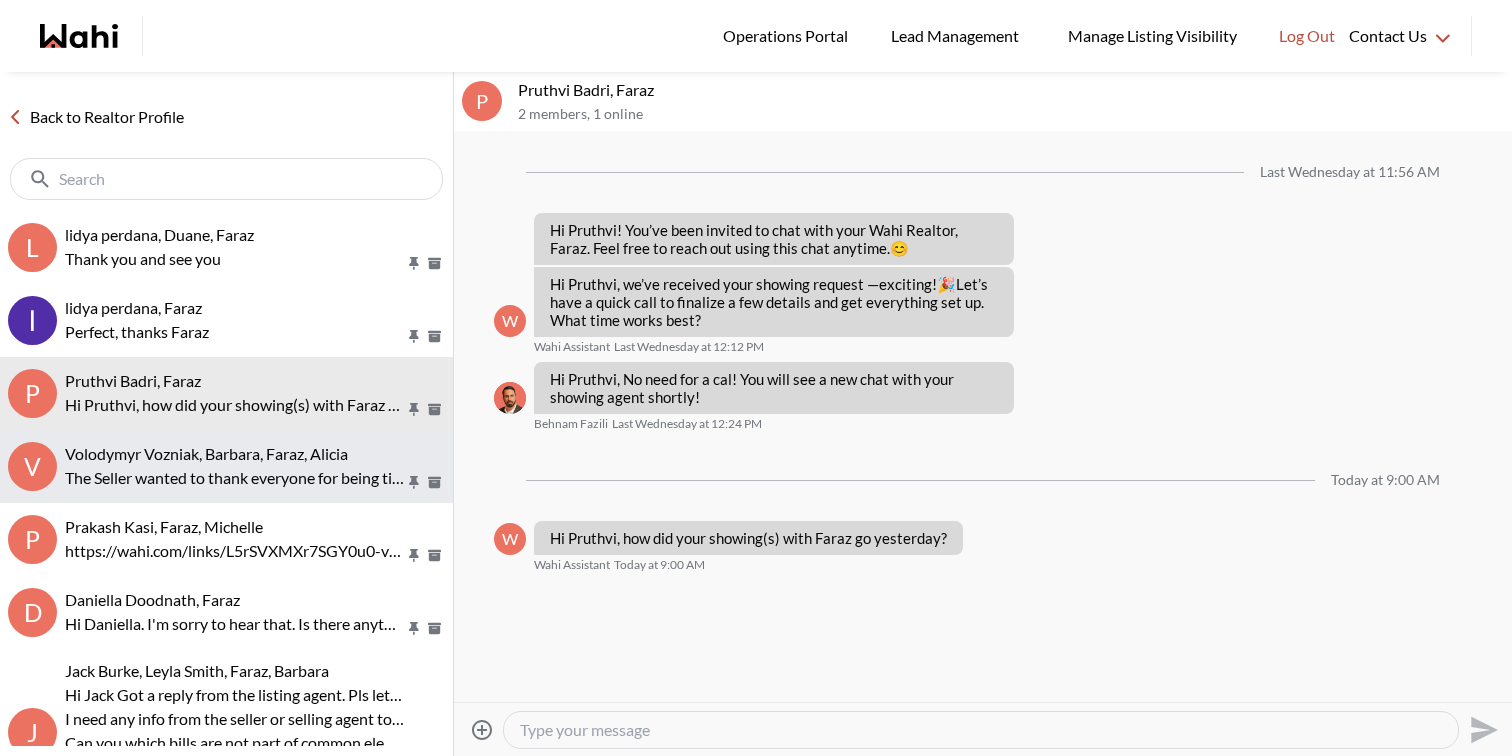 click on "The Seller wanted to thank everyone for being timely today! They appreciated it" at bounding box center (235, 478) 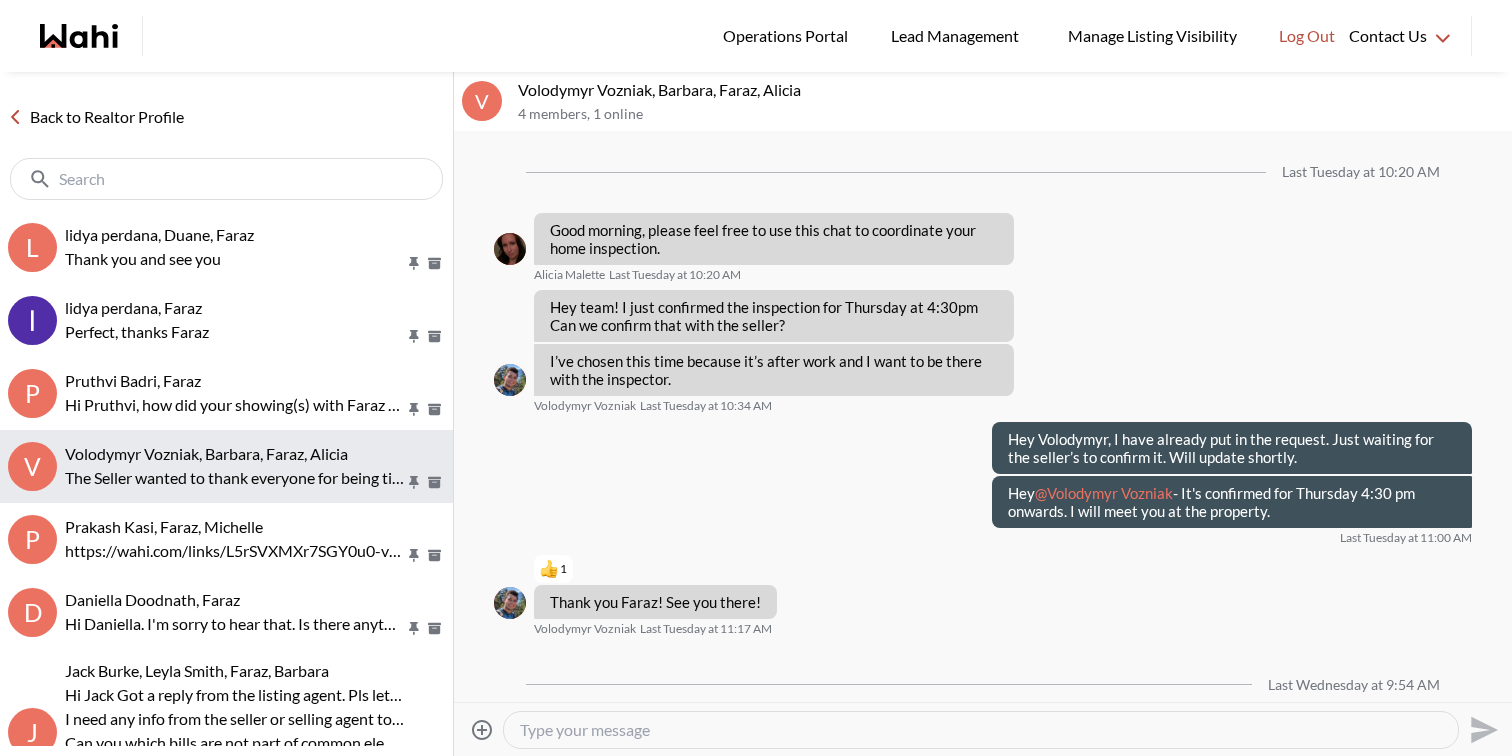 scroll, scrollTop: 1791, scrollLeft: 0, axis: vertical 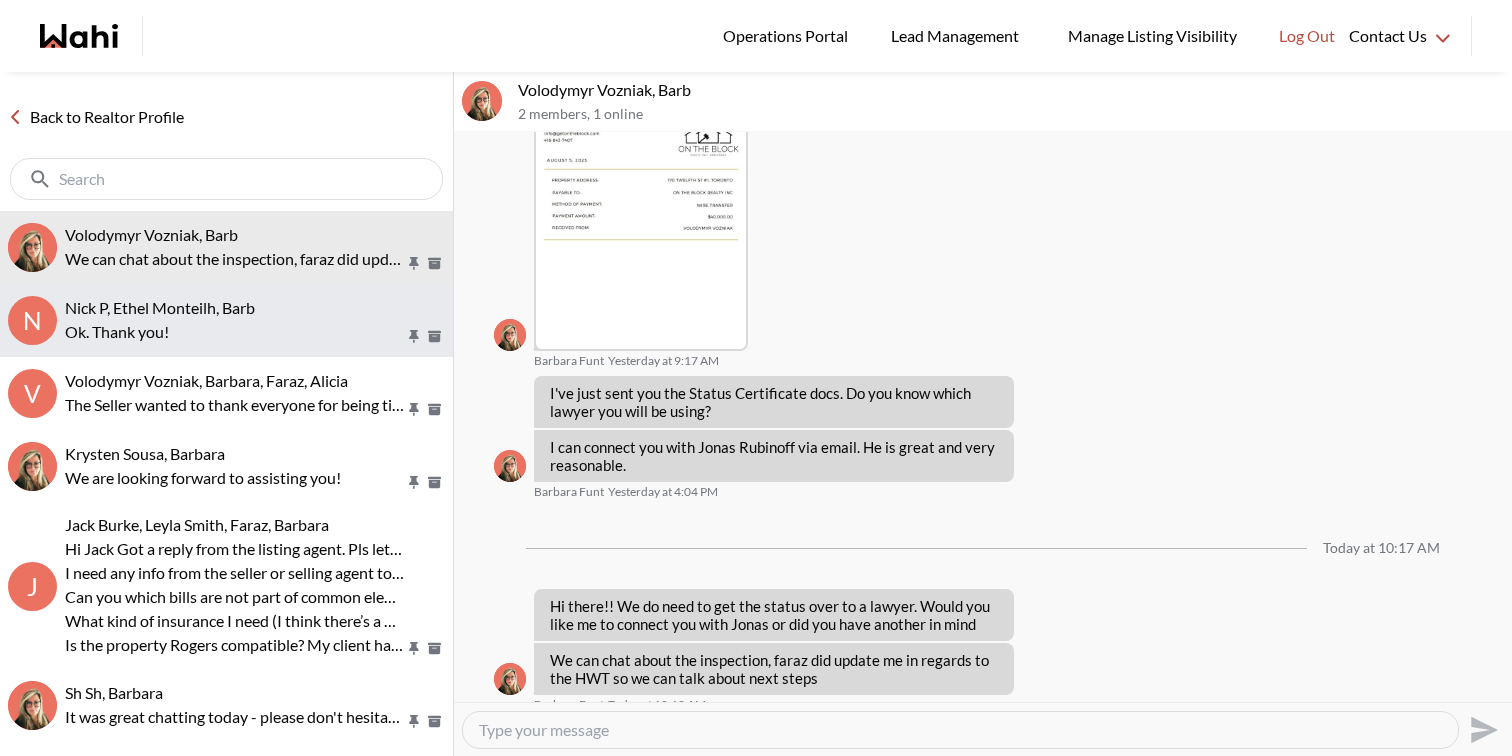 click on "N [LAST], [LAST], [LAST]. Thank you!" at bounding box center (226, 320) 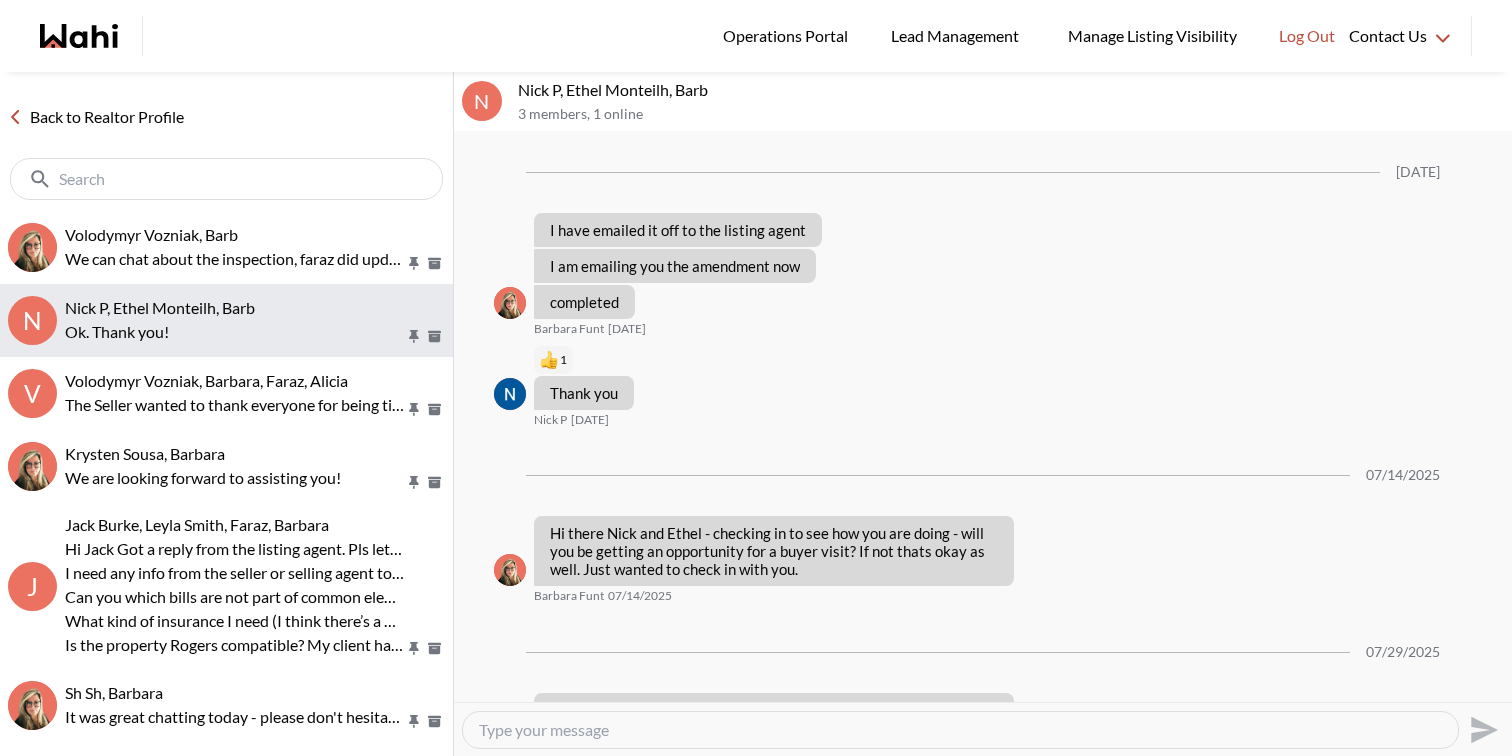 scroll, scrollTop: 1529, scrollLeft: 0, axis: vertical 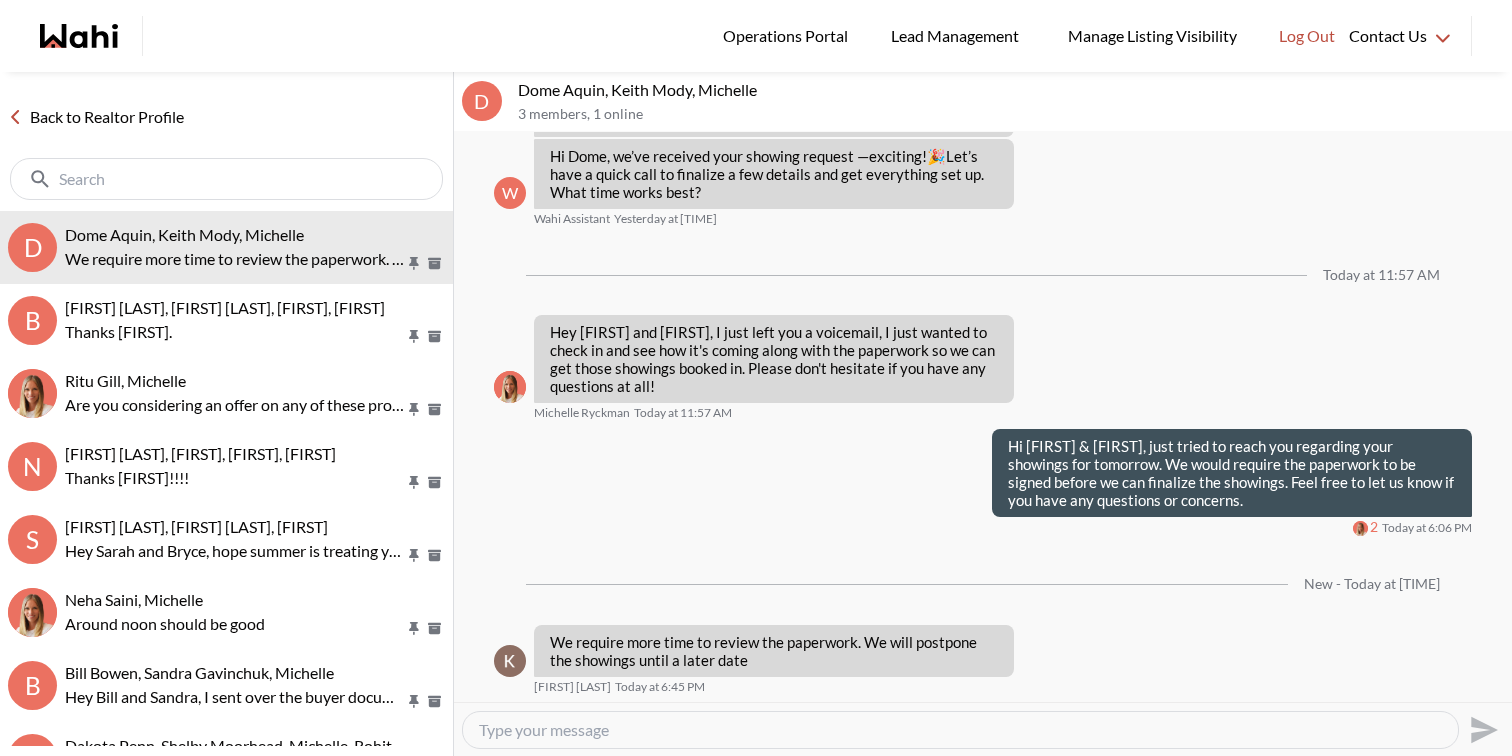 click at bounding box center [960, 730] 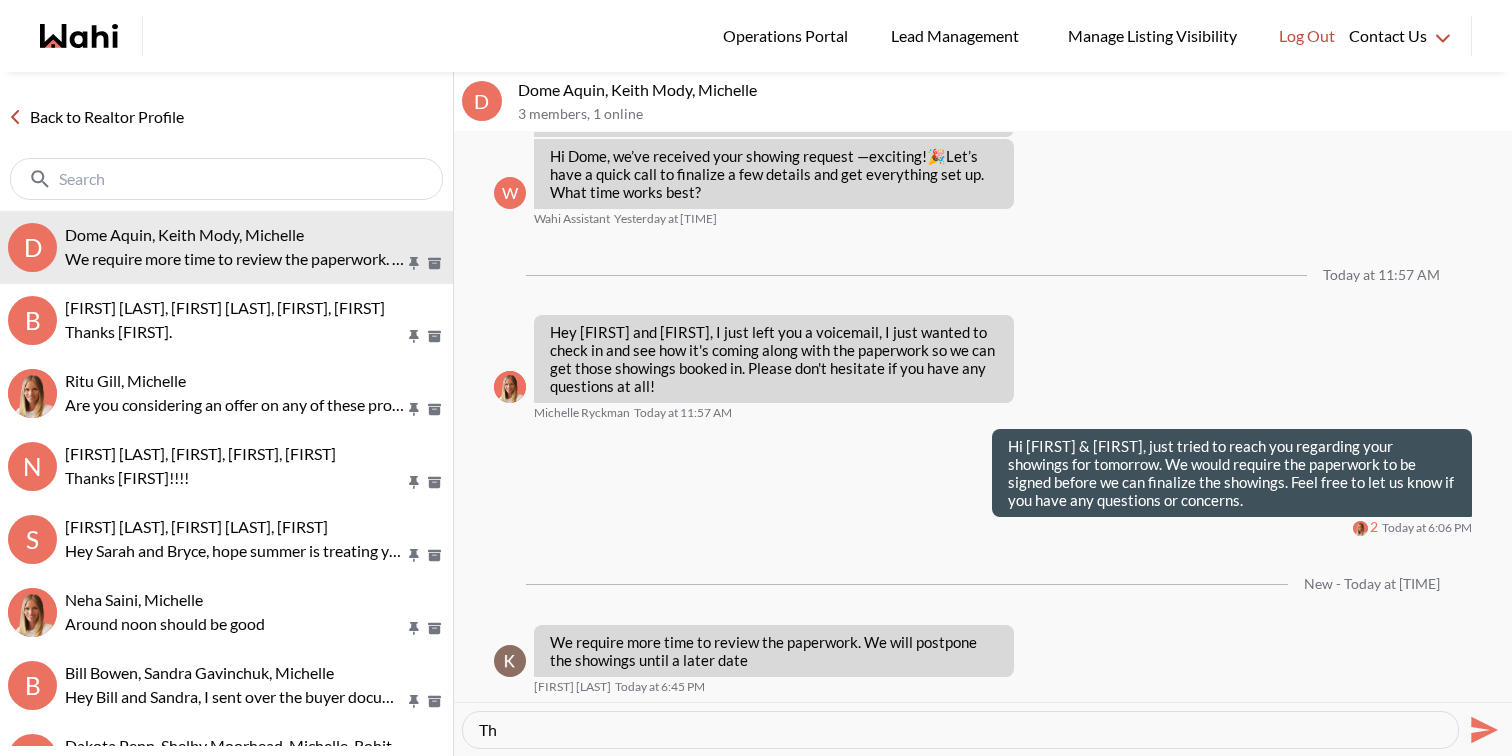 type on "T" 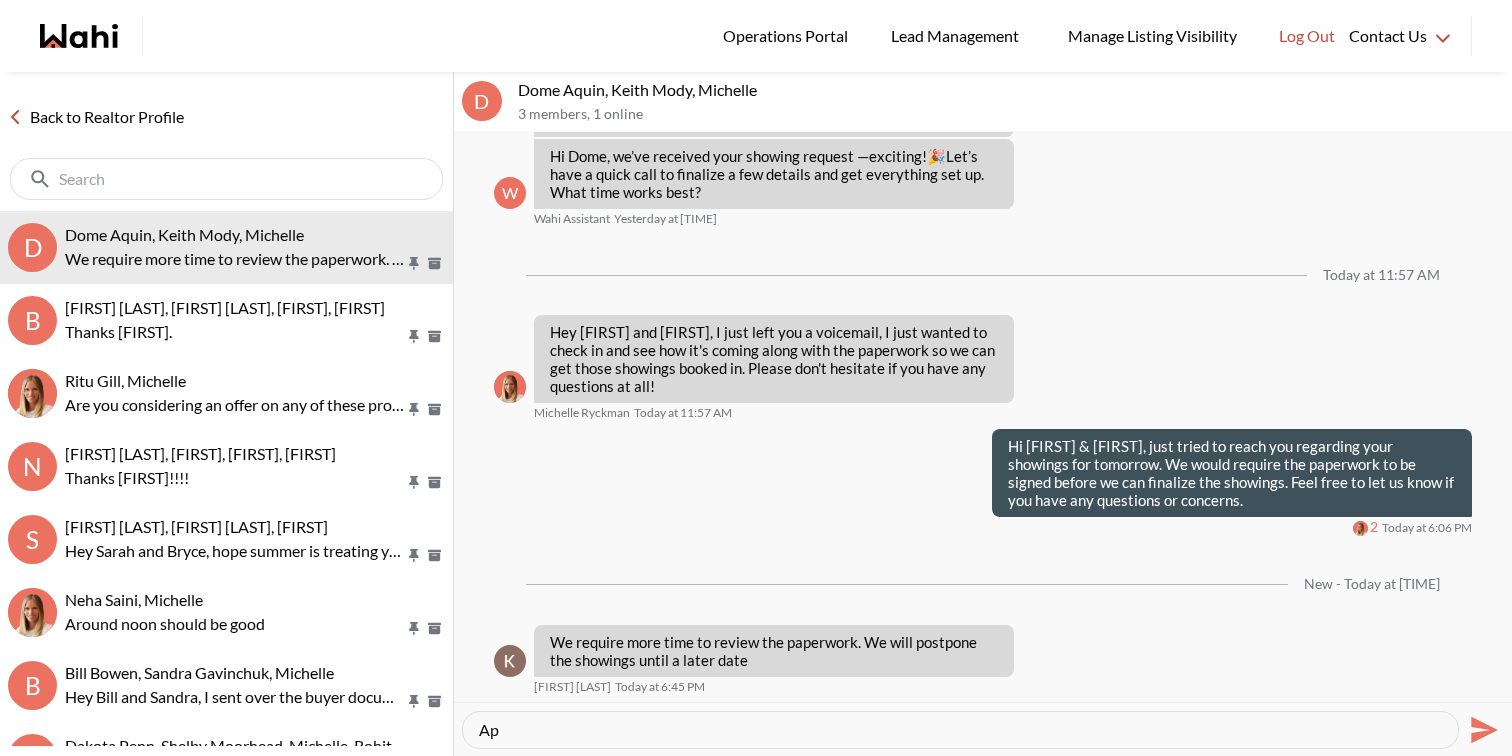 type on "A" 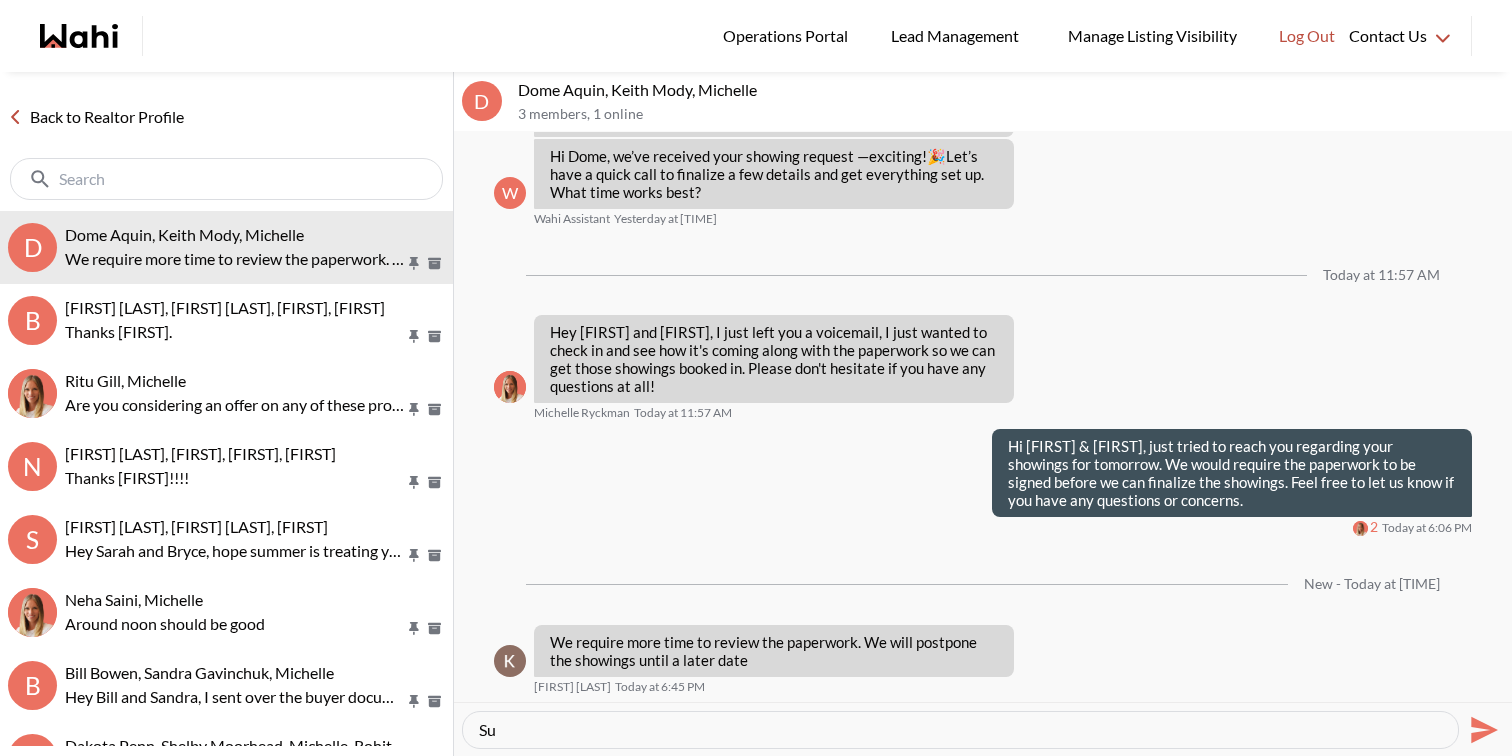 type on "S" 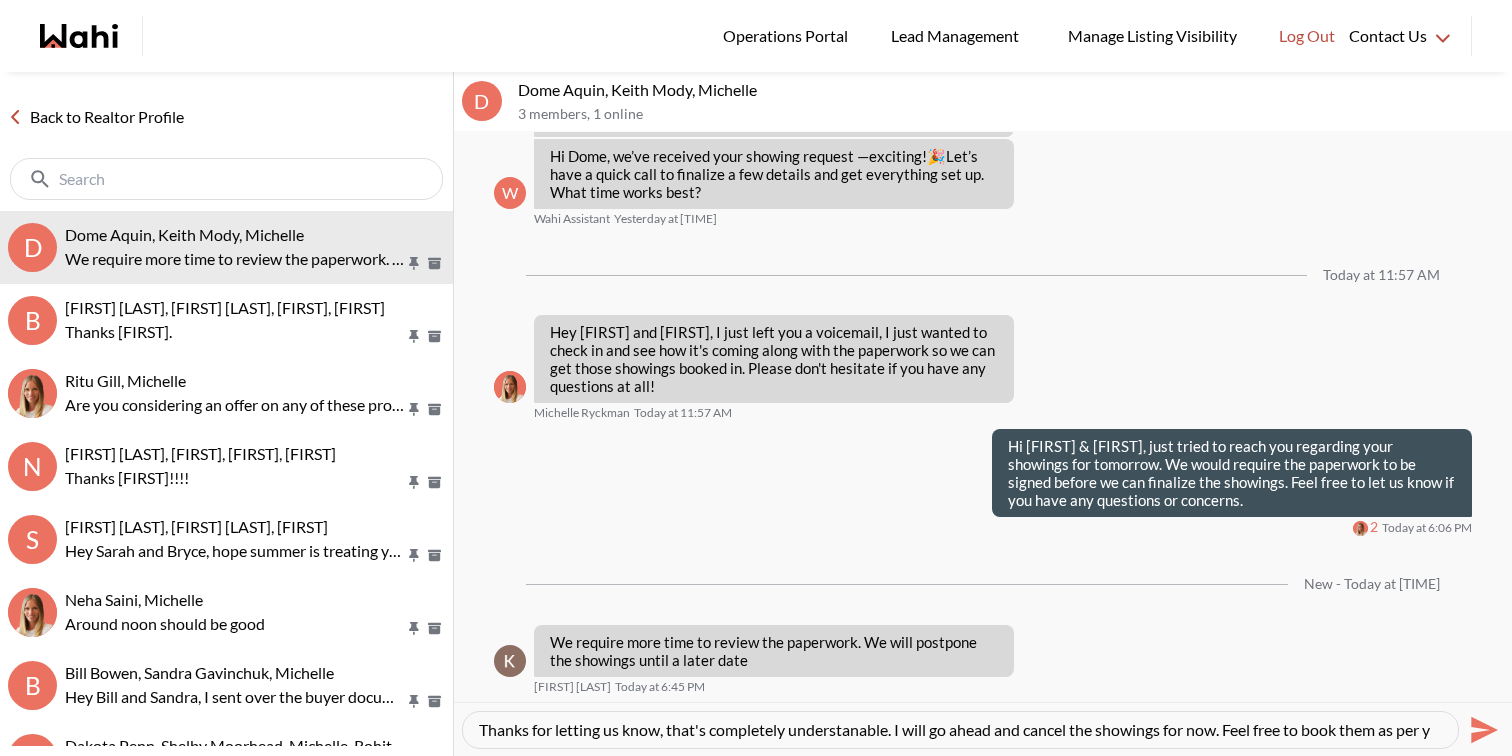 scroll, scrollTop: 19, scrollLeft: 0, axis: vertical 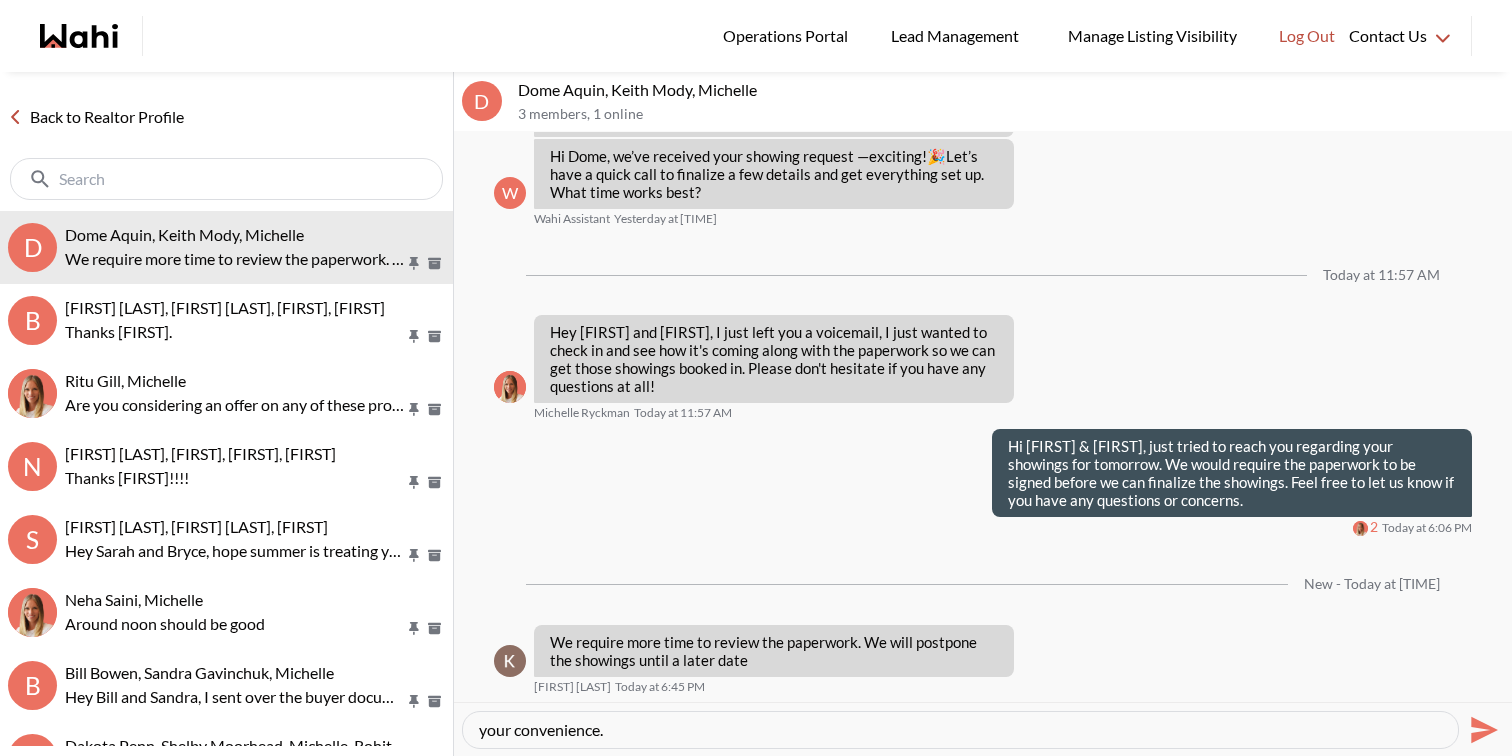 type on "Thanks for letting us know, that's completely understandable. I will go ahead and cancel the showings for now. Feel free to book them as per your convenience." 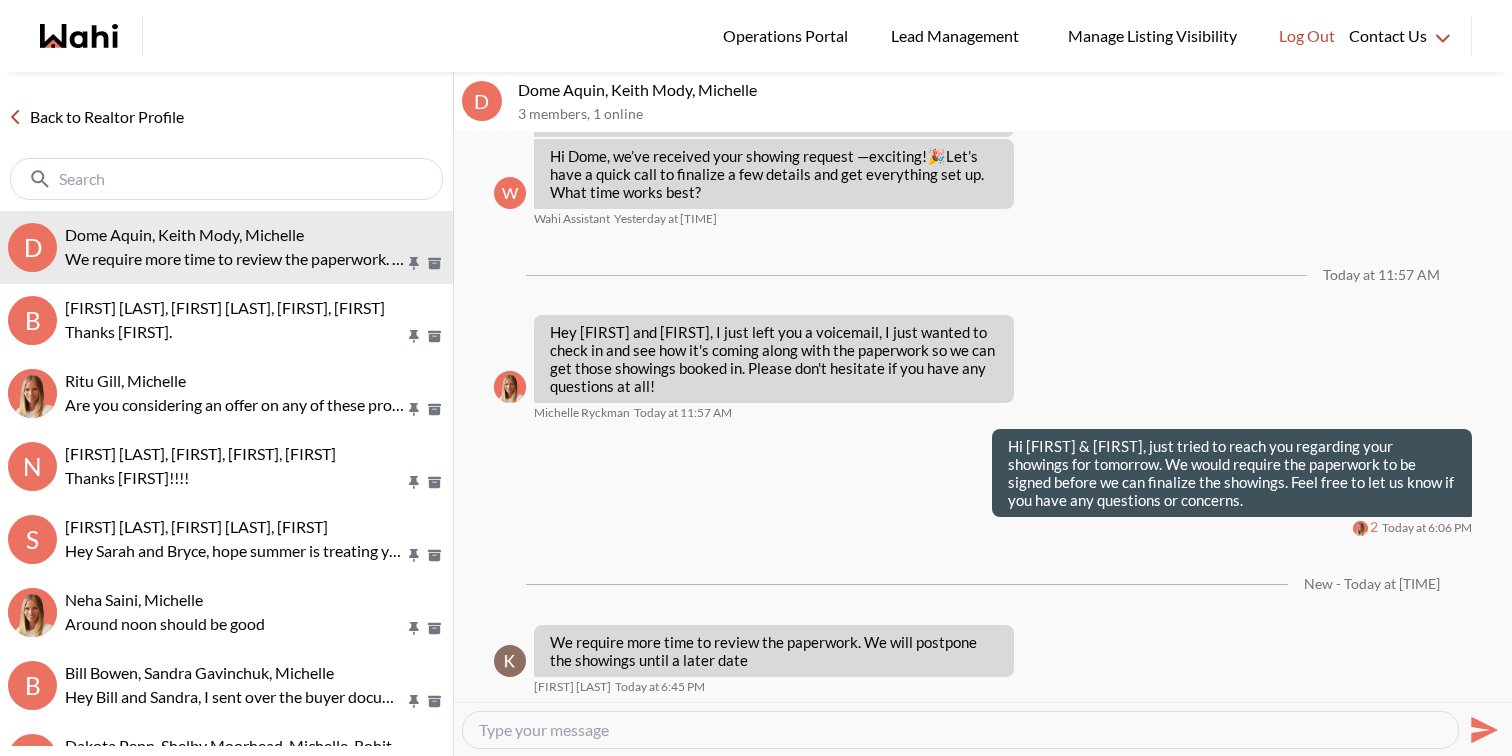 scroll, scrollTop: 1891, scrollLeft: 0, axis: vertical 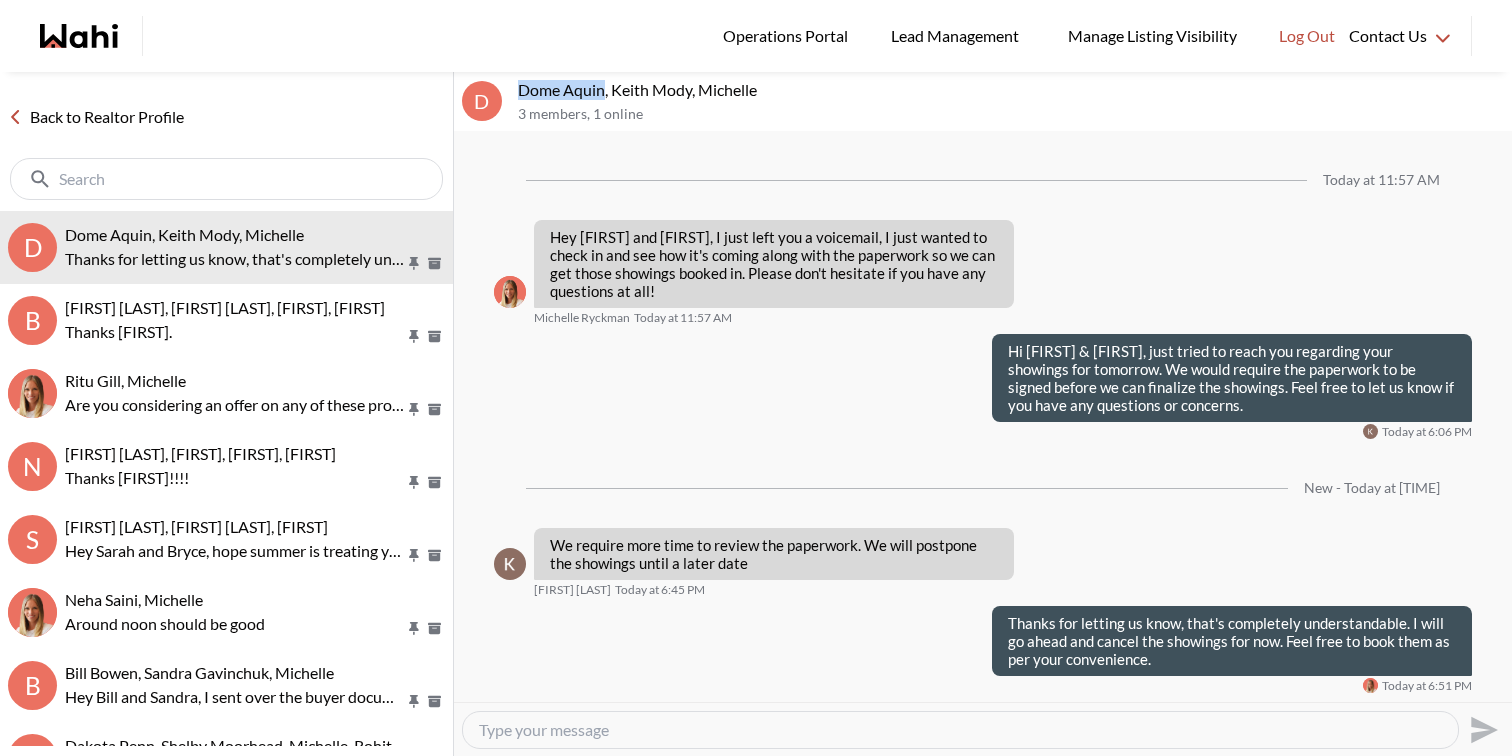 drag, startPoint x: 601, startPoint y: 88, endPoint x: 515, endPoint y: 86, distance: 86.023254 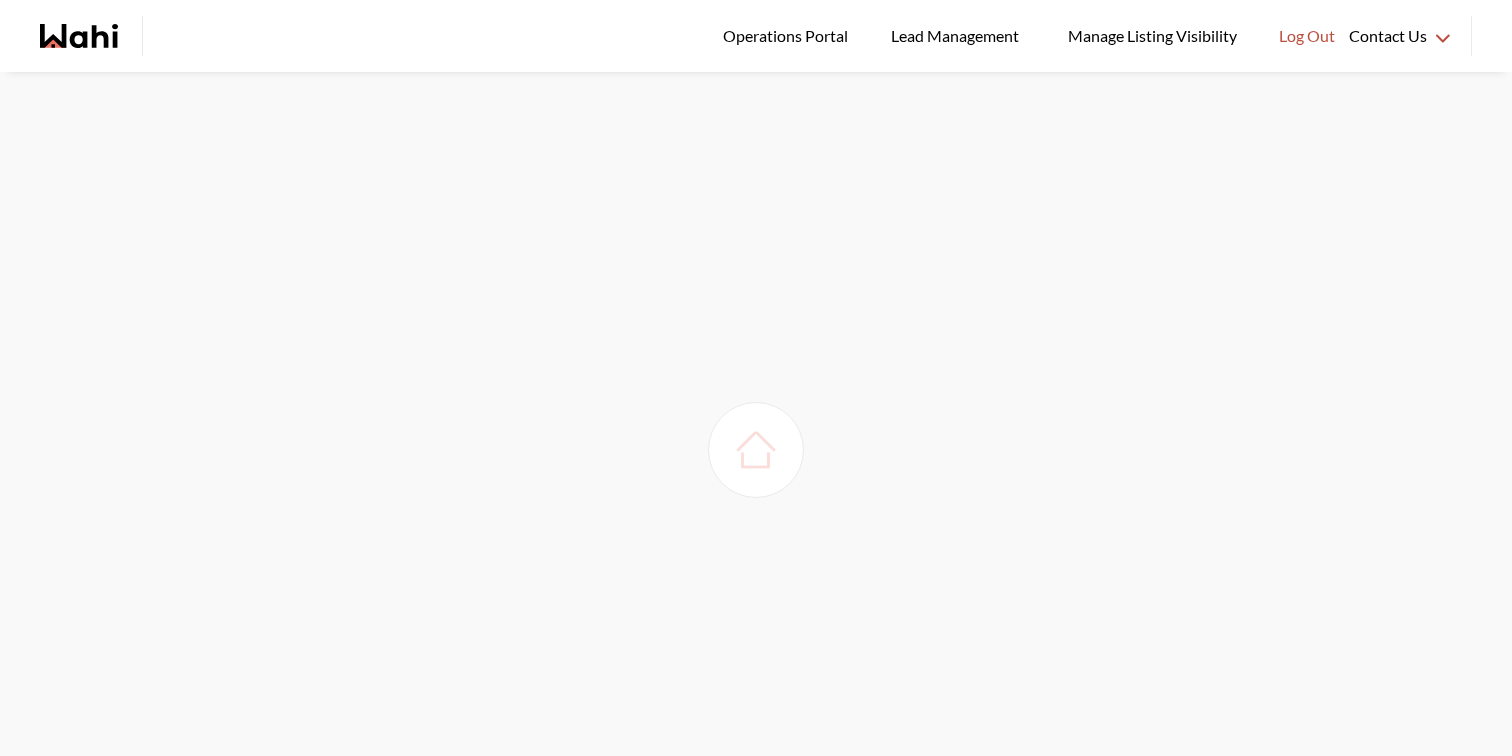 scroll, scrollTop: 0, scrollLeft: 0, axis: both 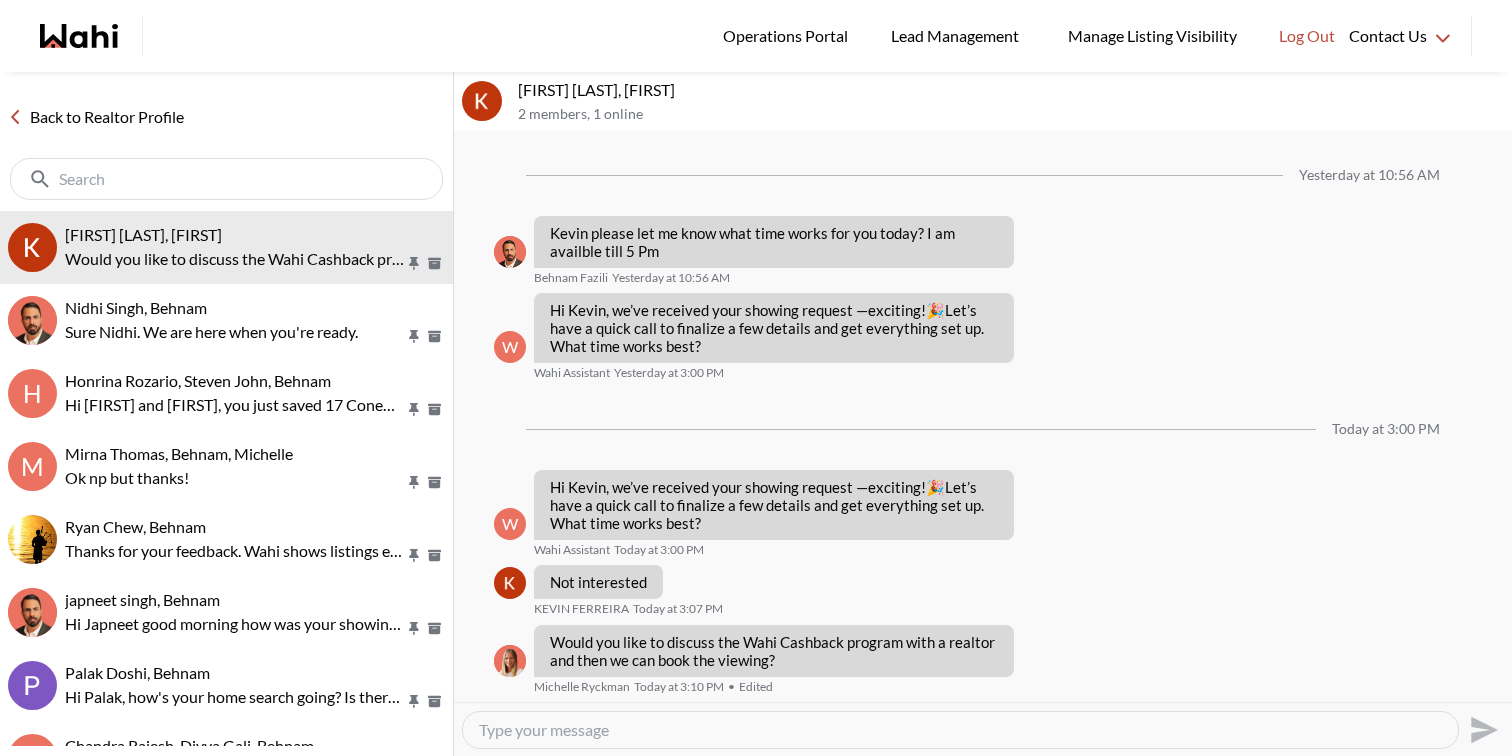 click at bounding box center (960, 730) 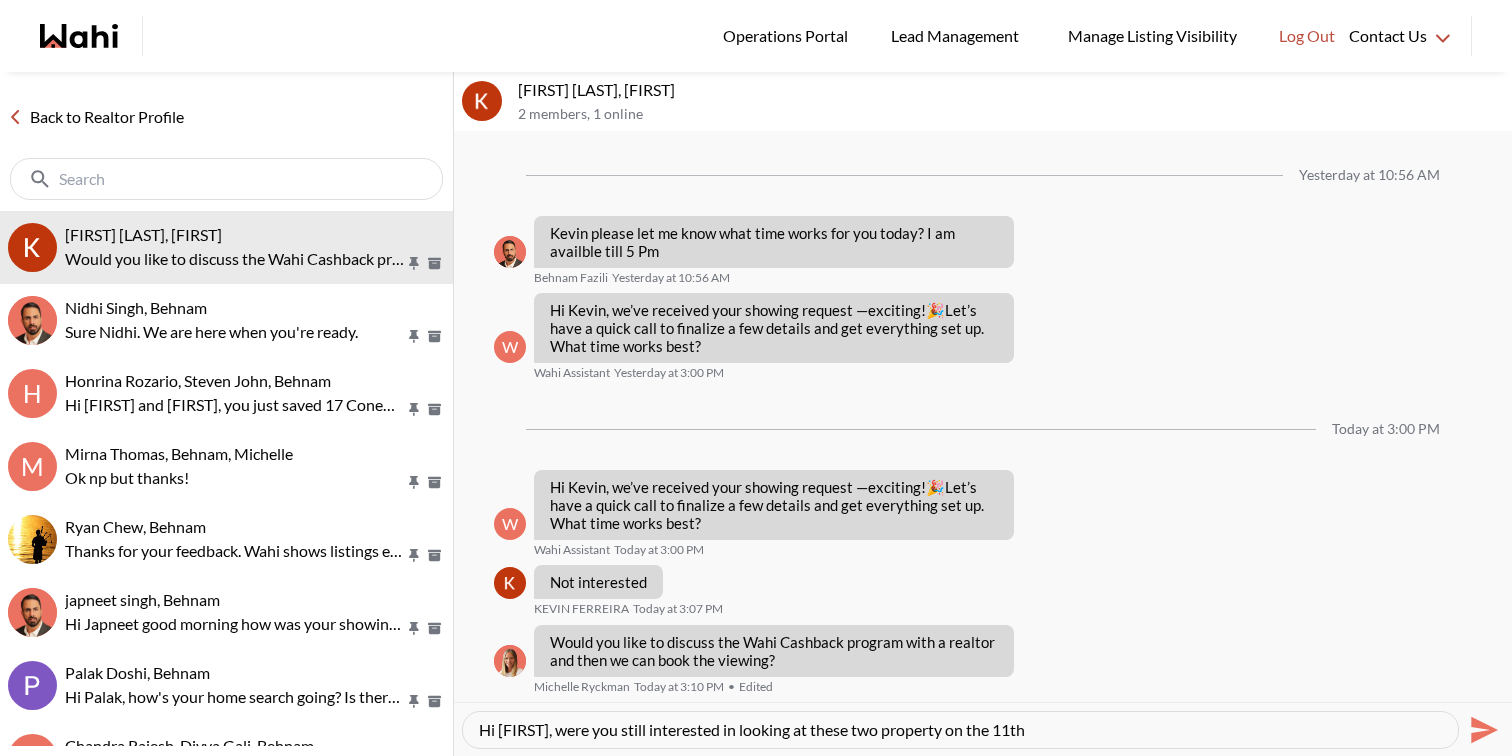 type on "Hi [FIRST], were you still interested in looking at these two property on the 11th ?" 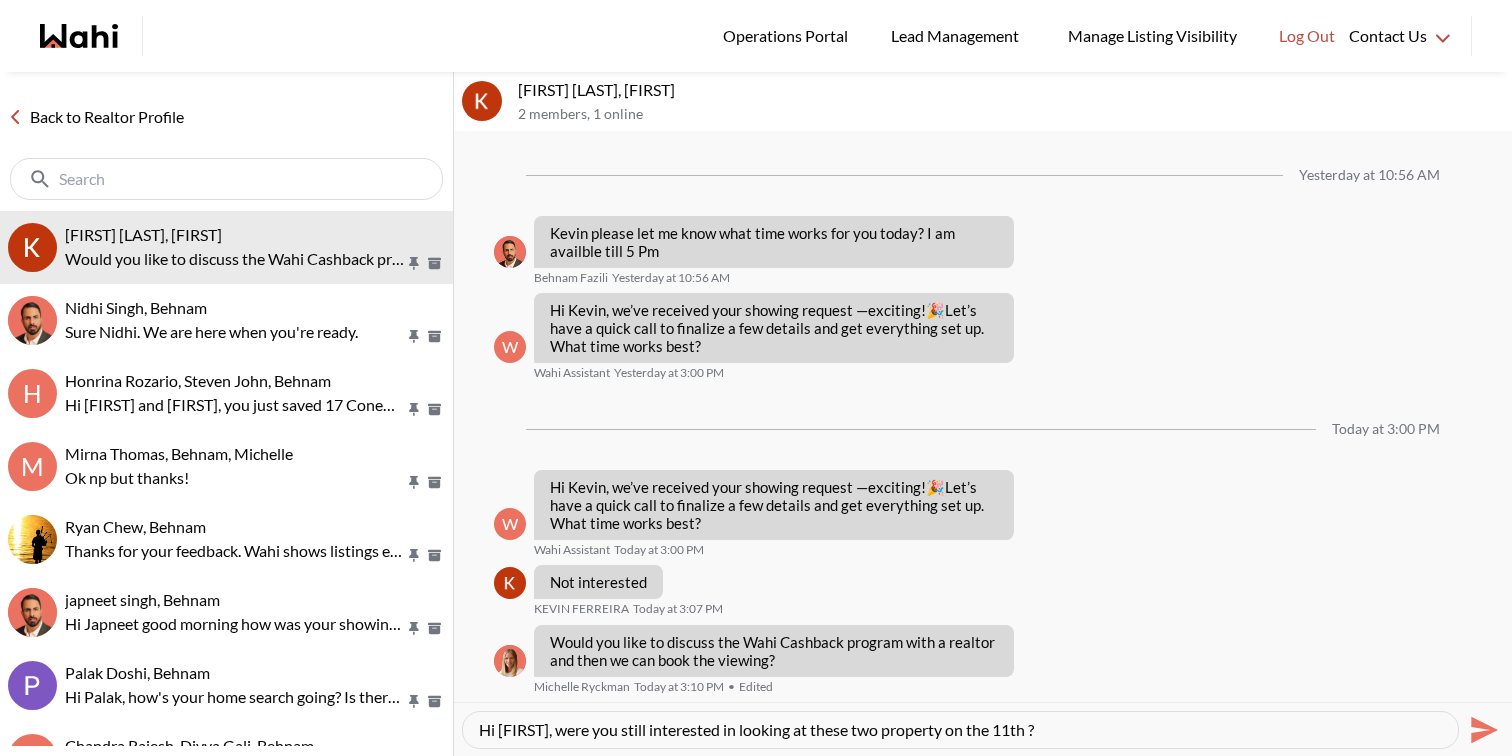type 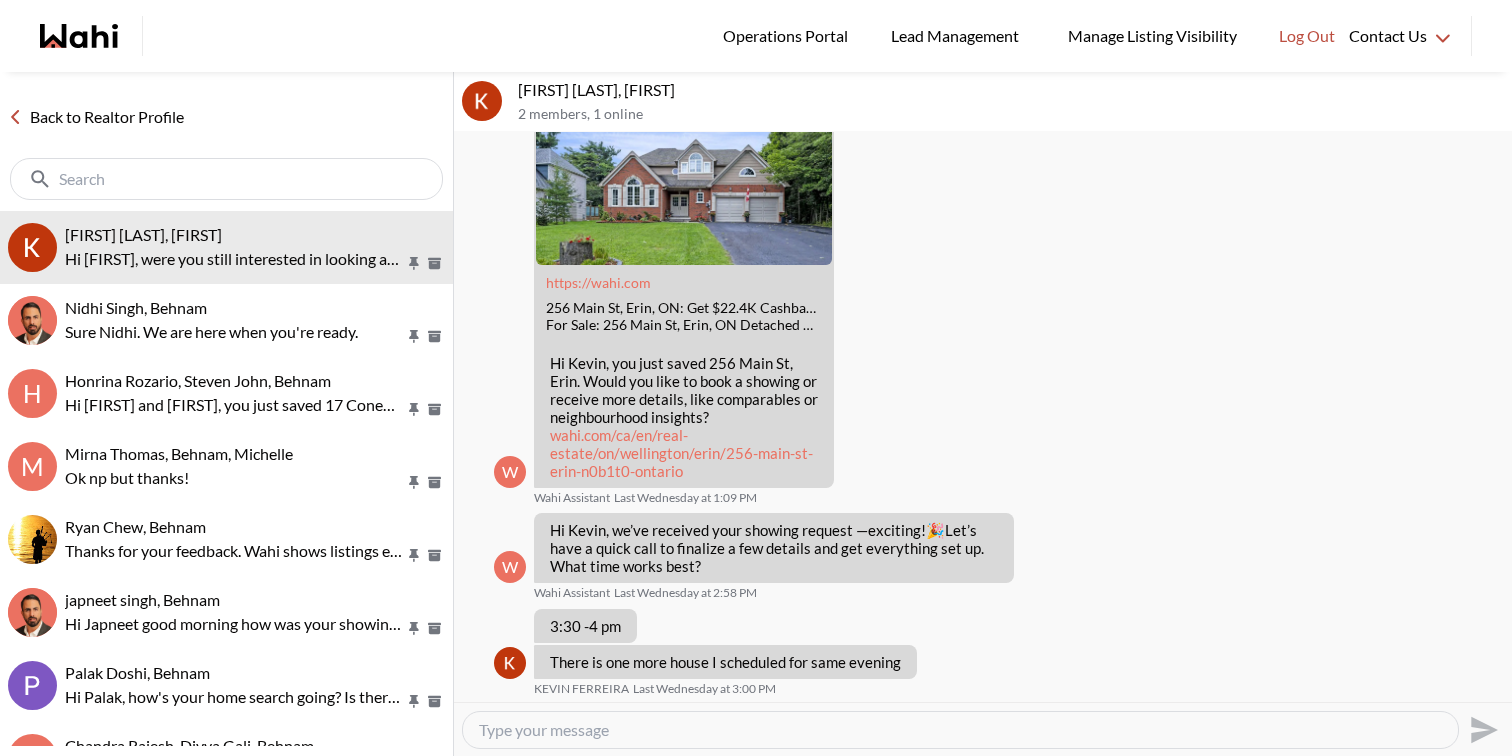 scroll, scrollTop: 0, scrollLeft: 0, axis: both 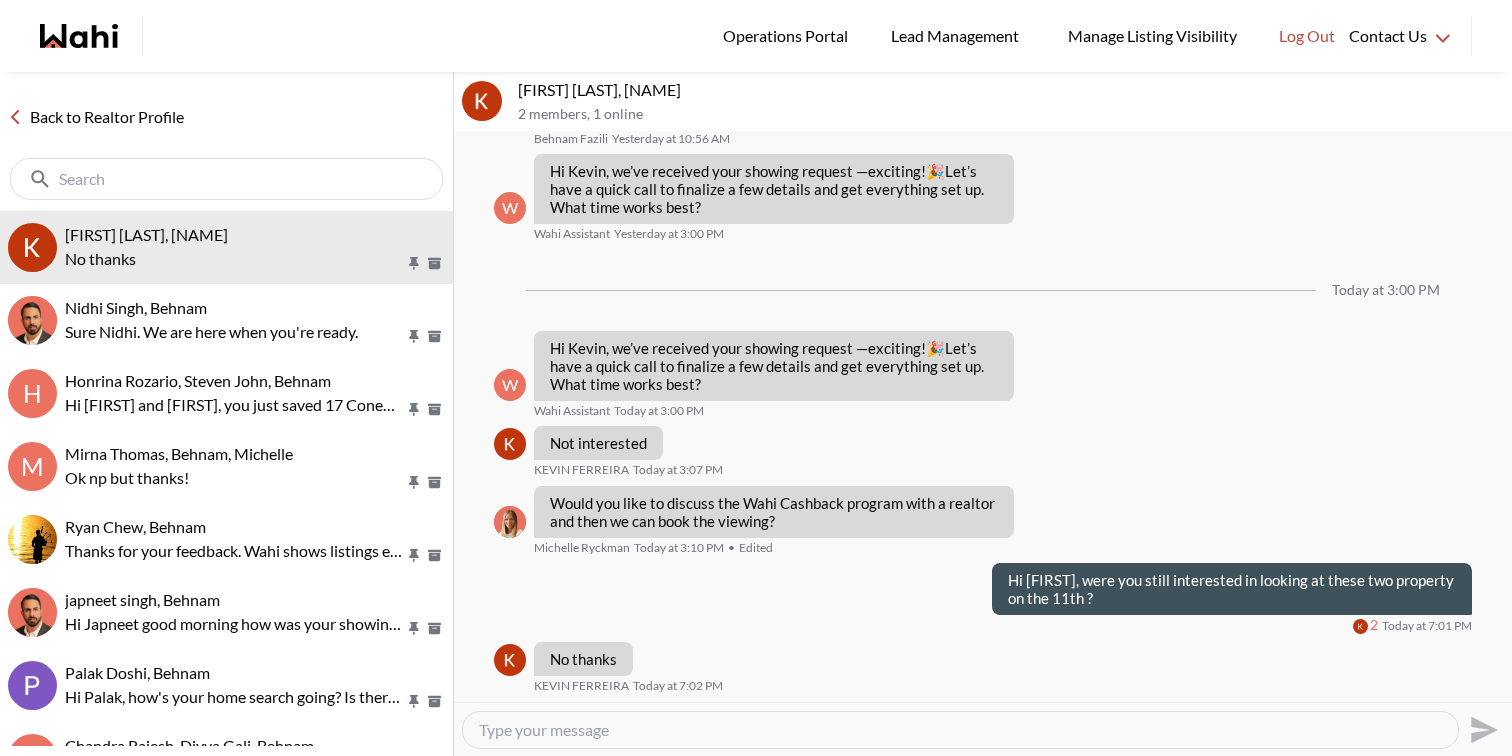 click at bounding box center (960, 730) 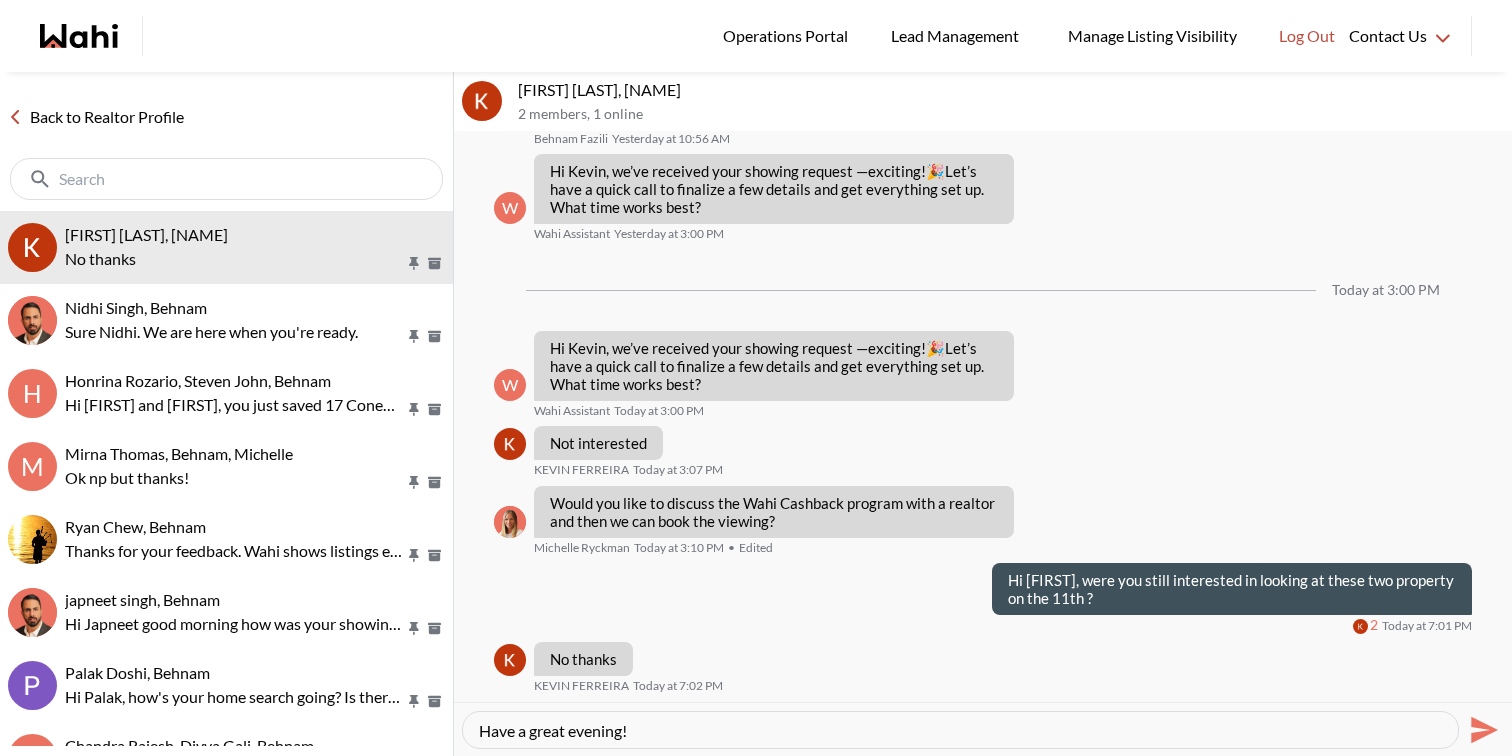 scroll, scrollTop: 0, scrollLeft: 0, axis: both 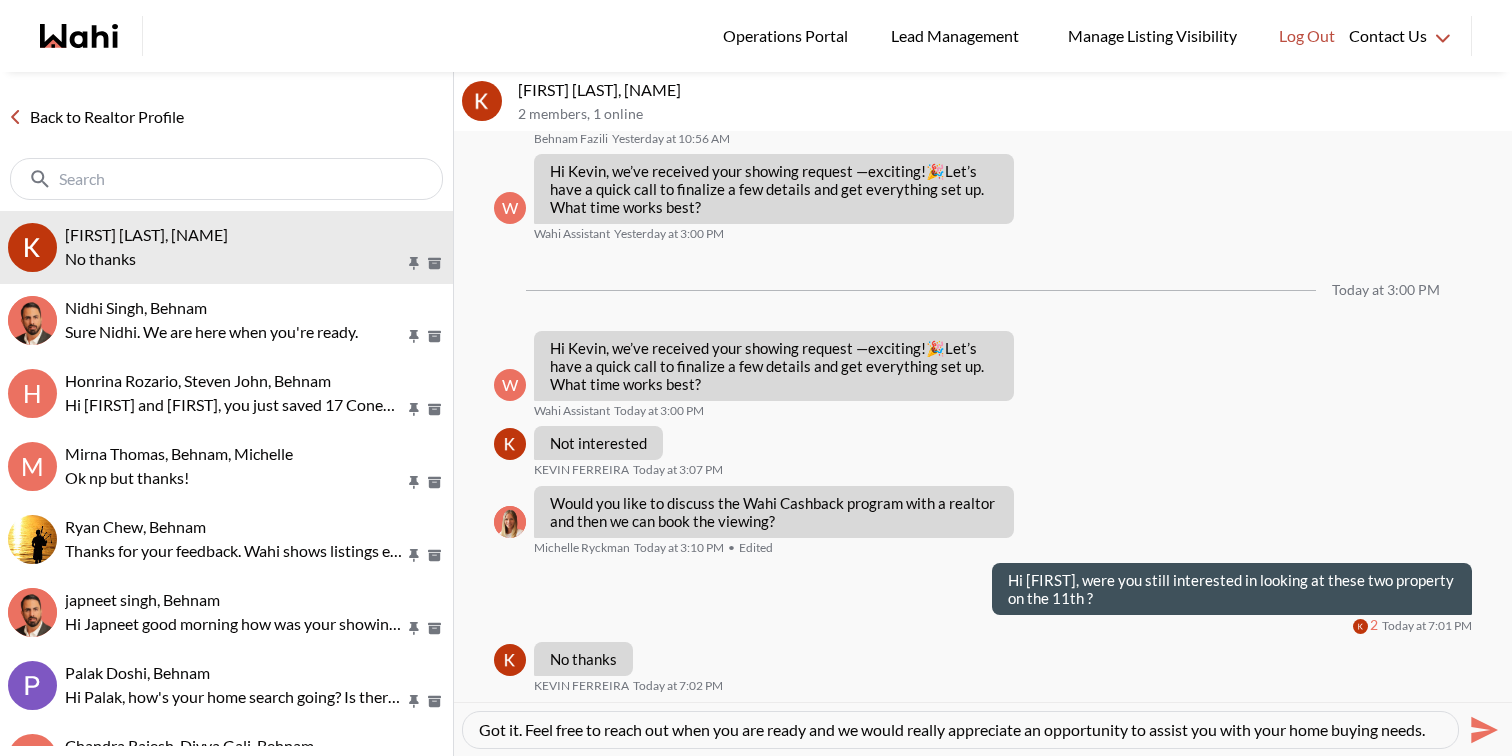 type on "Got it. Feel free to reach out when you are ready and we would really appreciate an opportunity to assist you with your home buying needs. Have a great evening!" 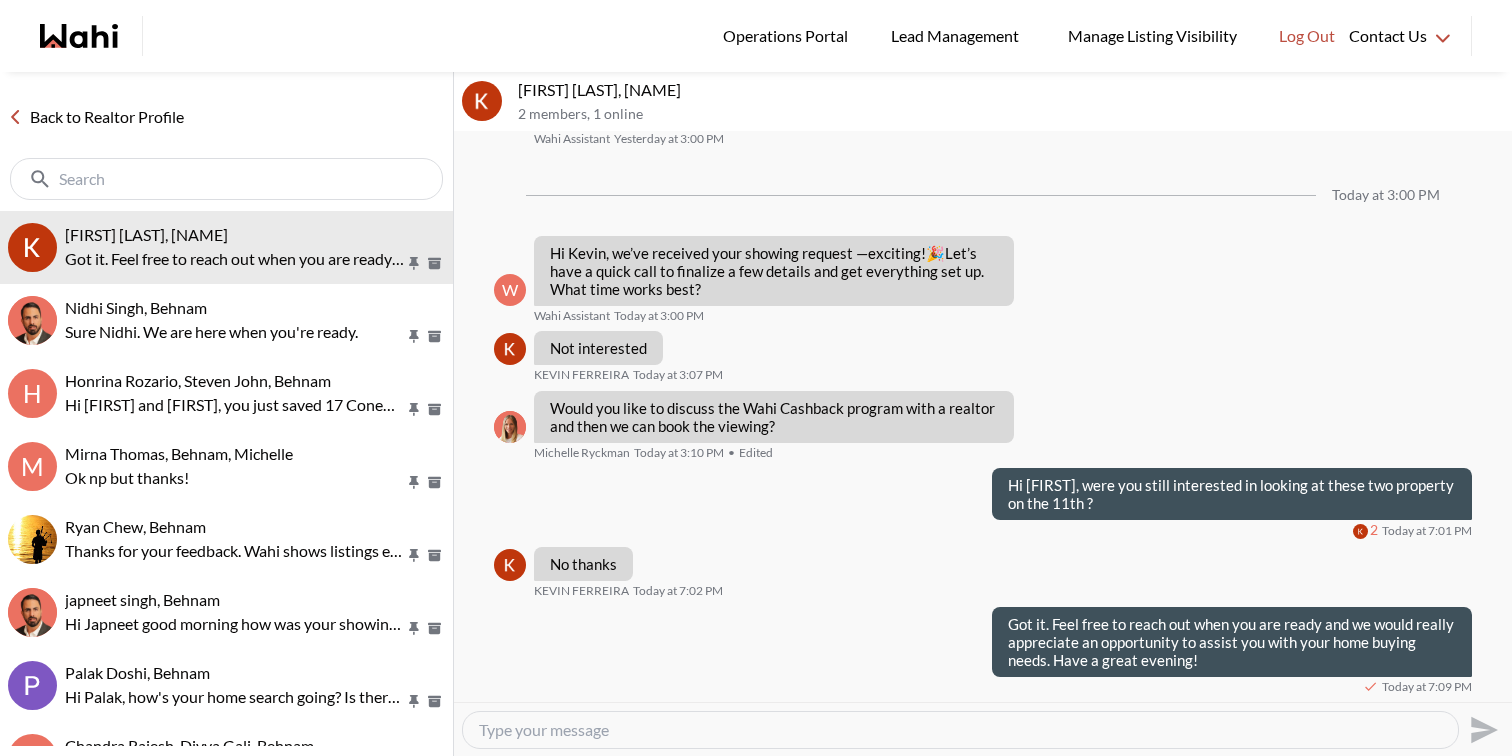 scroll, scrollTop: 1062, scrollLeft: 0, axis: vertical 